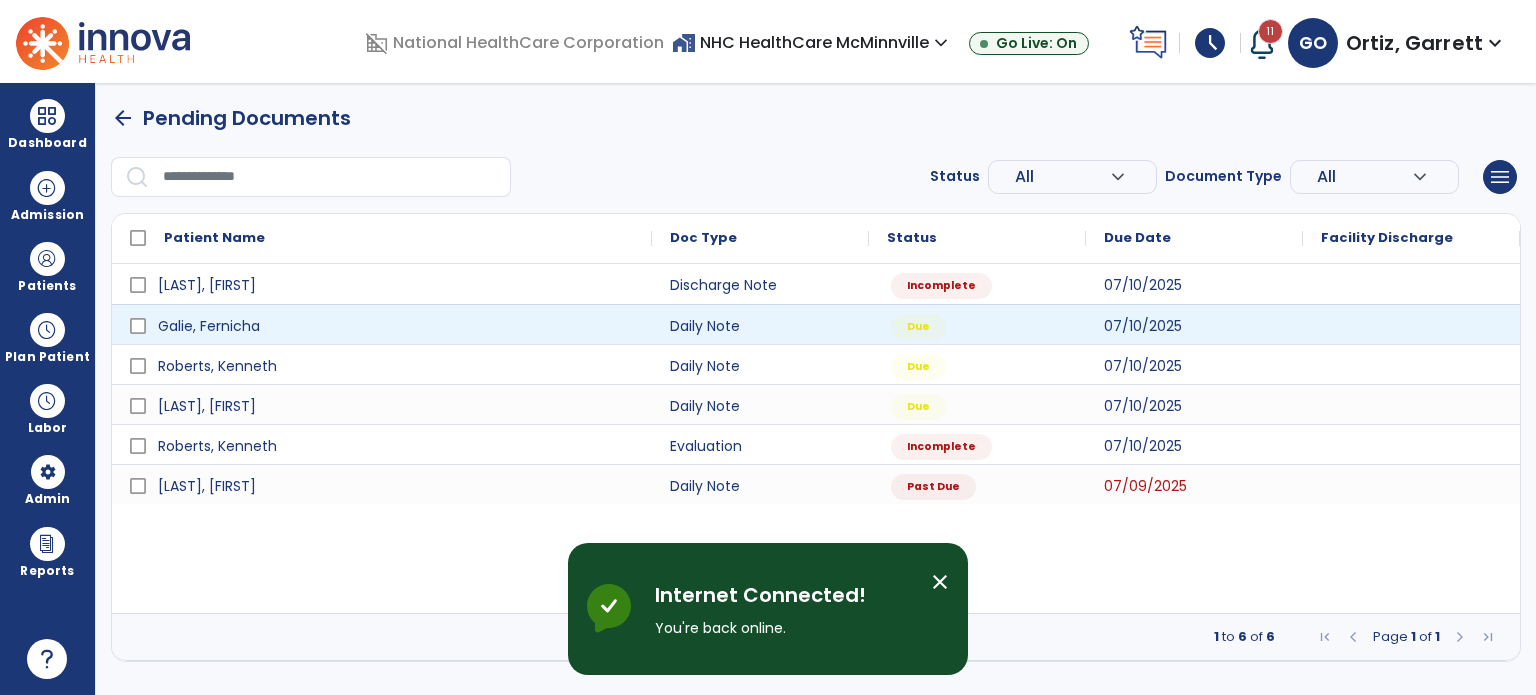 scroll, scrollTop: 0, scrollLeft: 0, axis: both 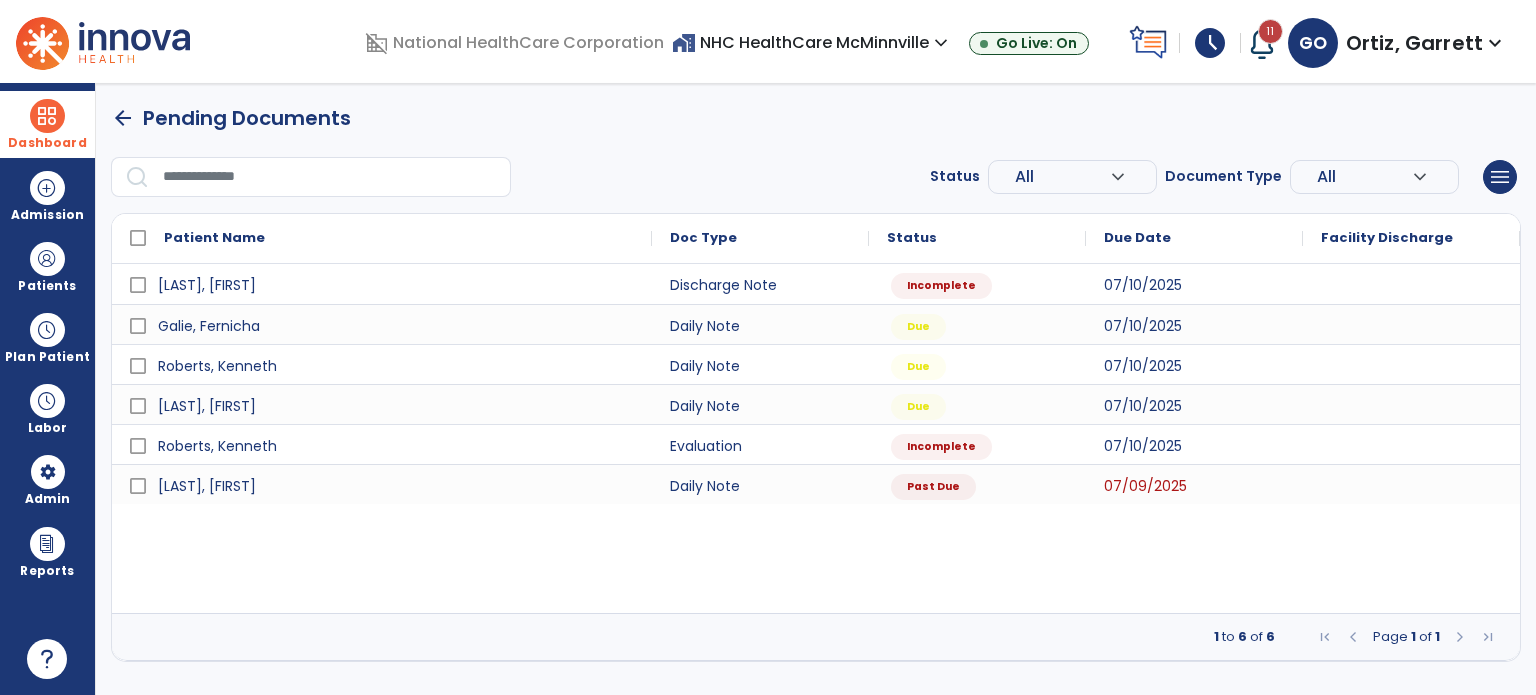 click on "Dashboard" at bounding box center [47, 124] 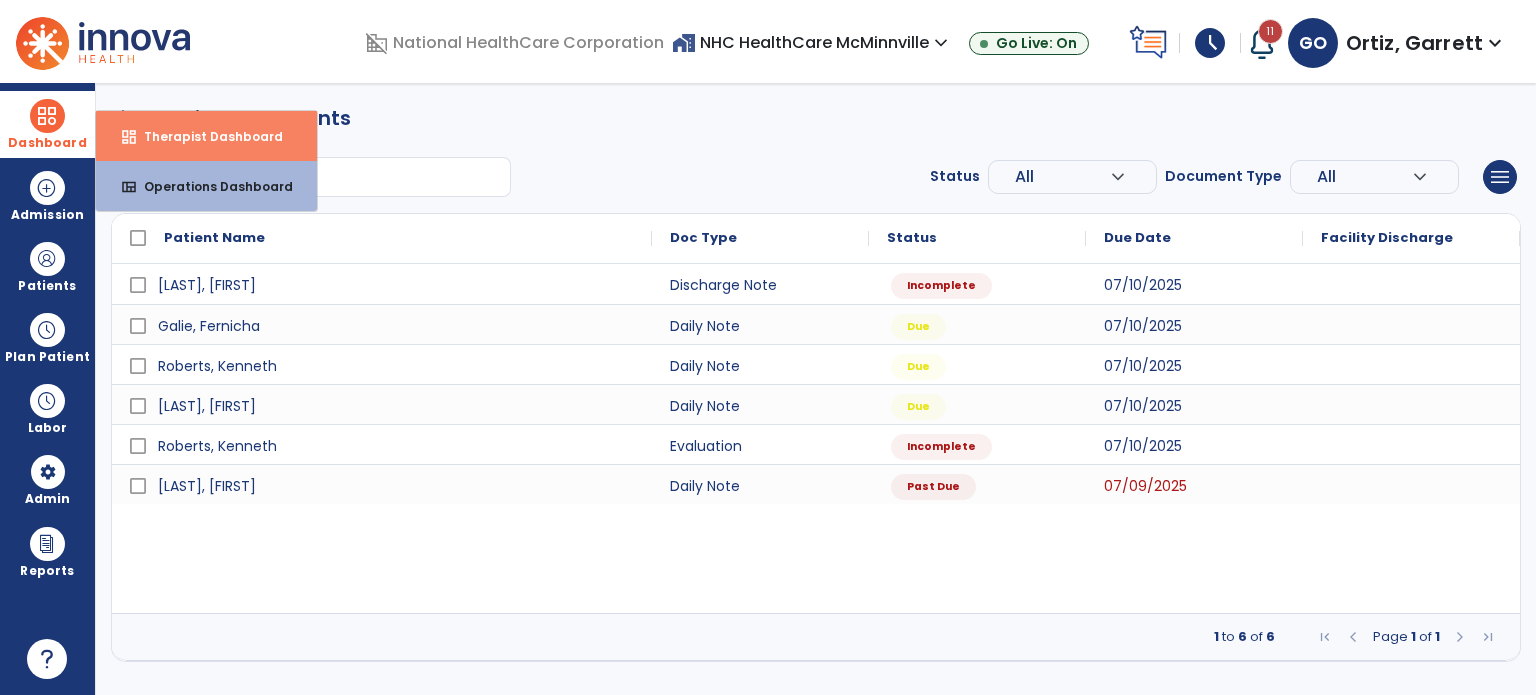 click on "dashboard  Therapist Dashboard" at bounding box center [206, 136] 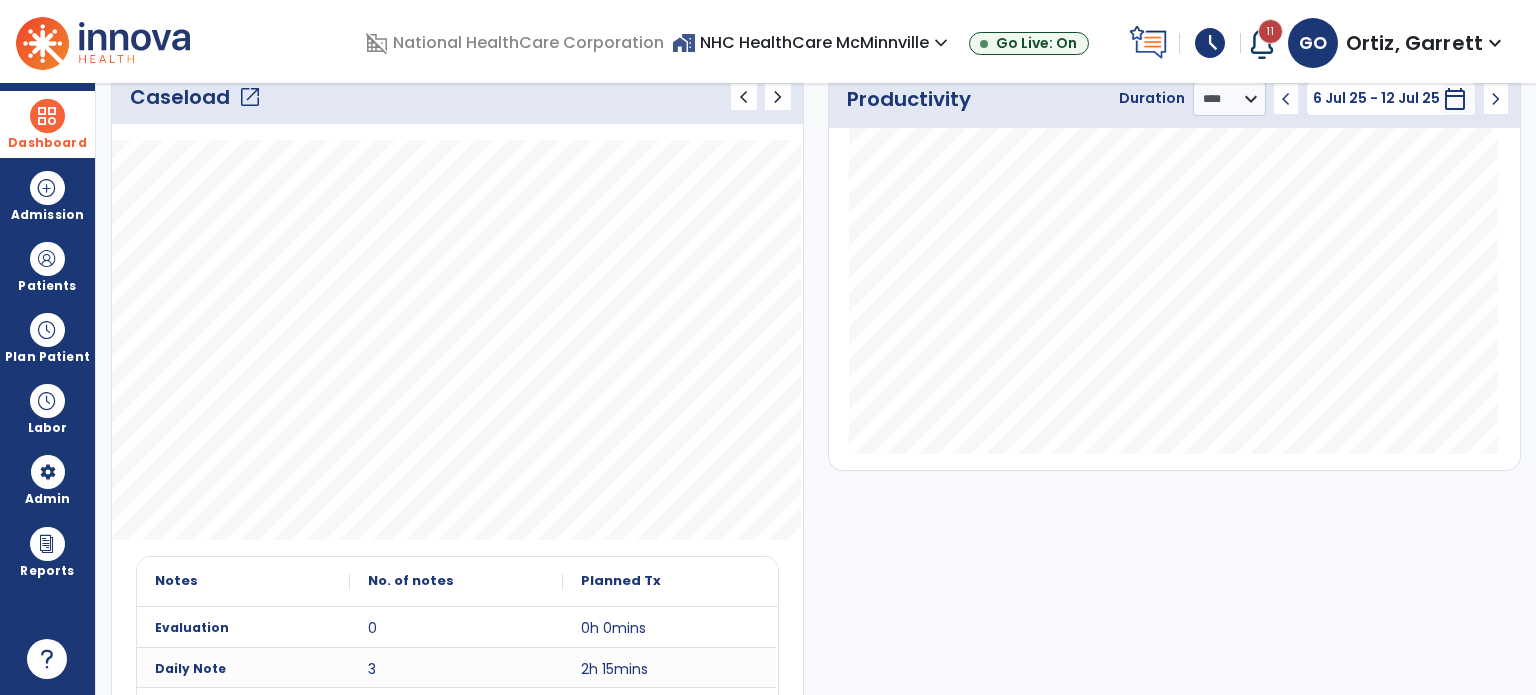 scroll, scrollTop: 200, scrollLeft: 0, axis: vertical 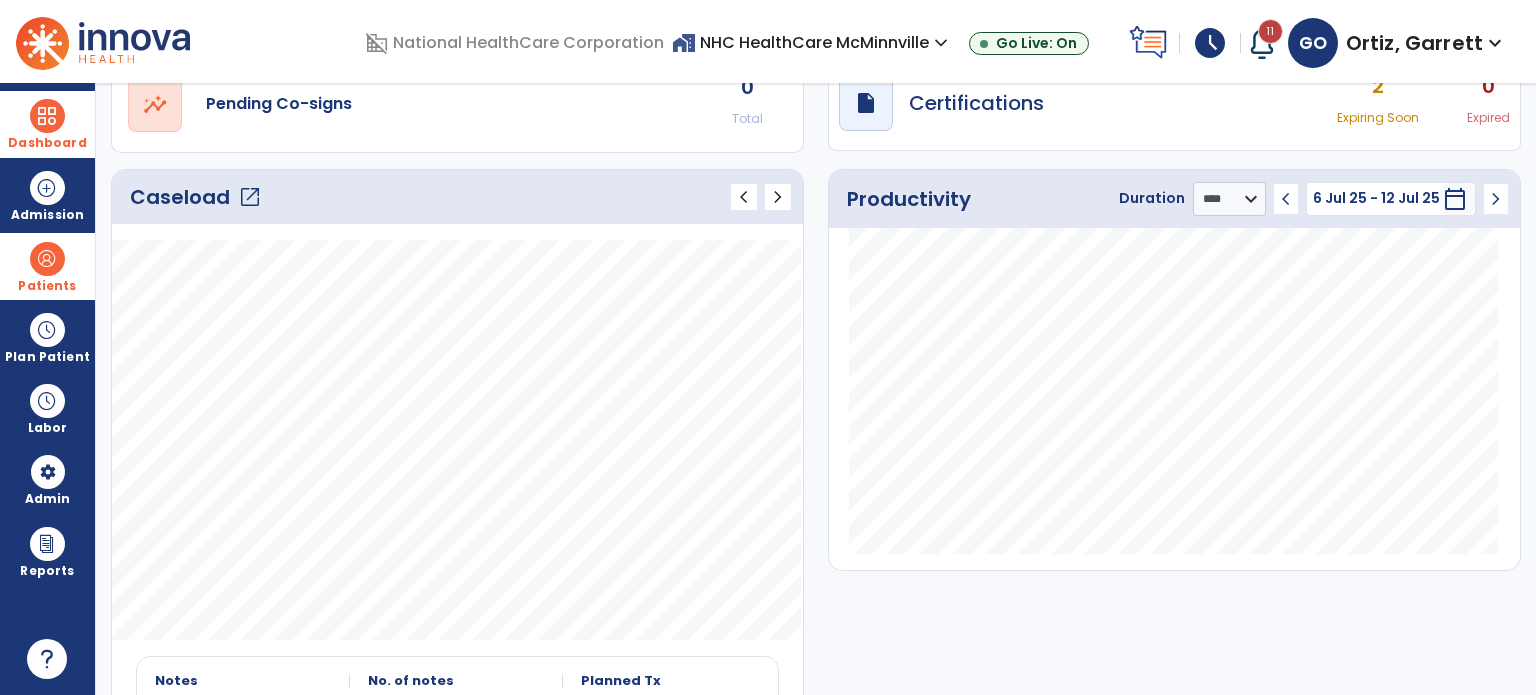 click on "Patients" at bounding box center (47, 266) 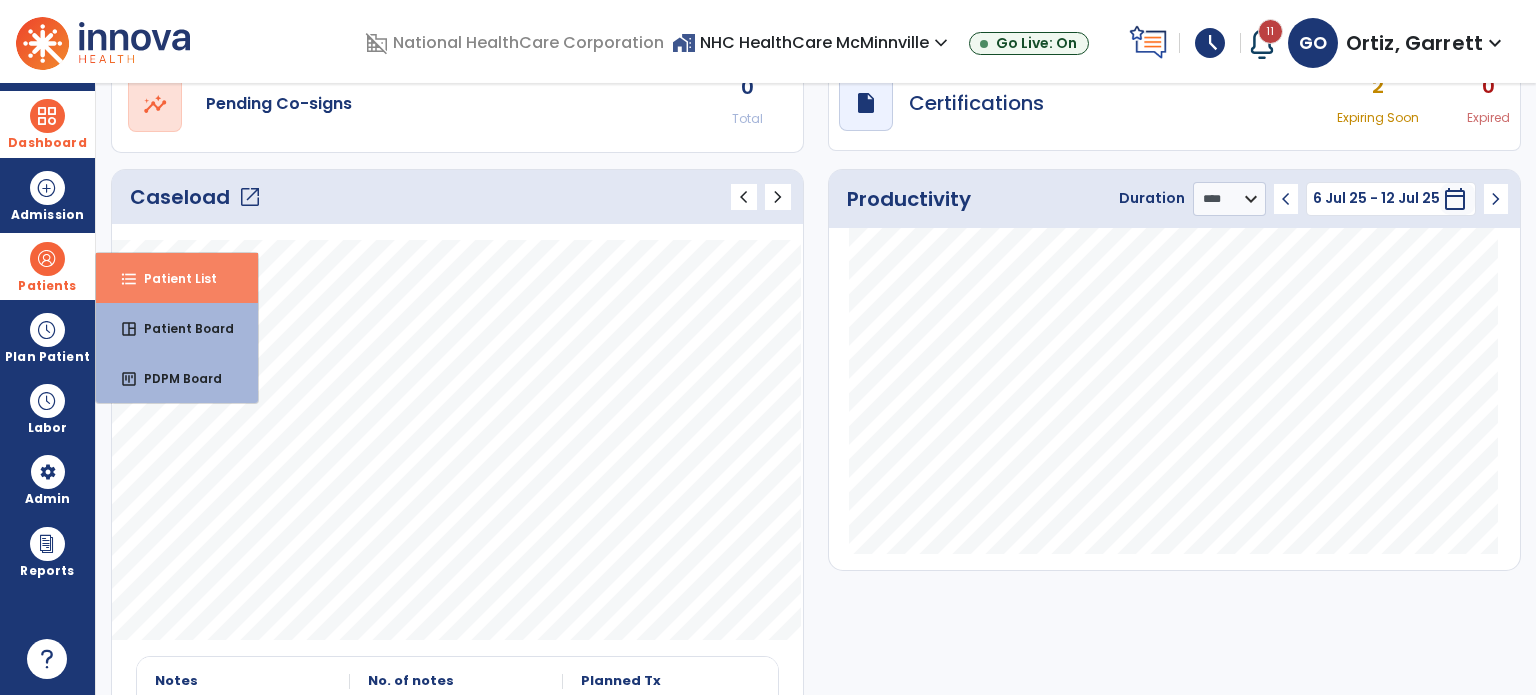 click on "Patient List" at bounding box center [172, 278] 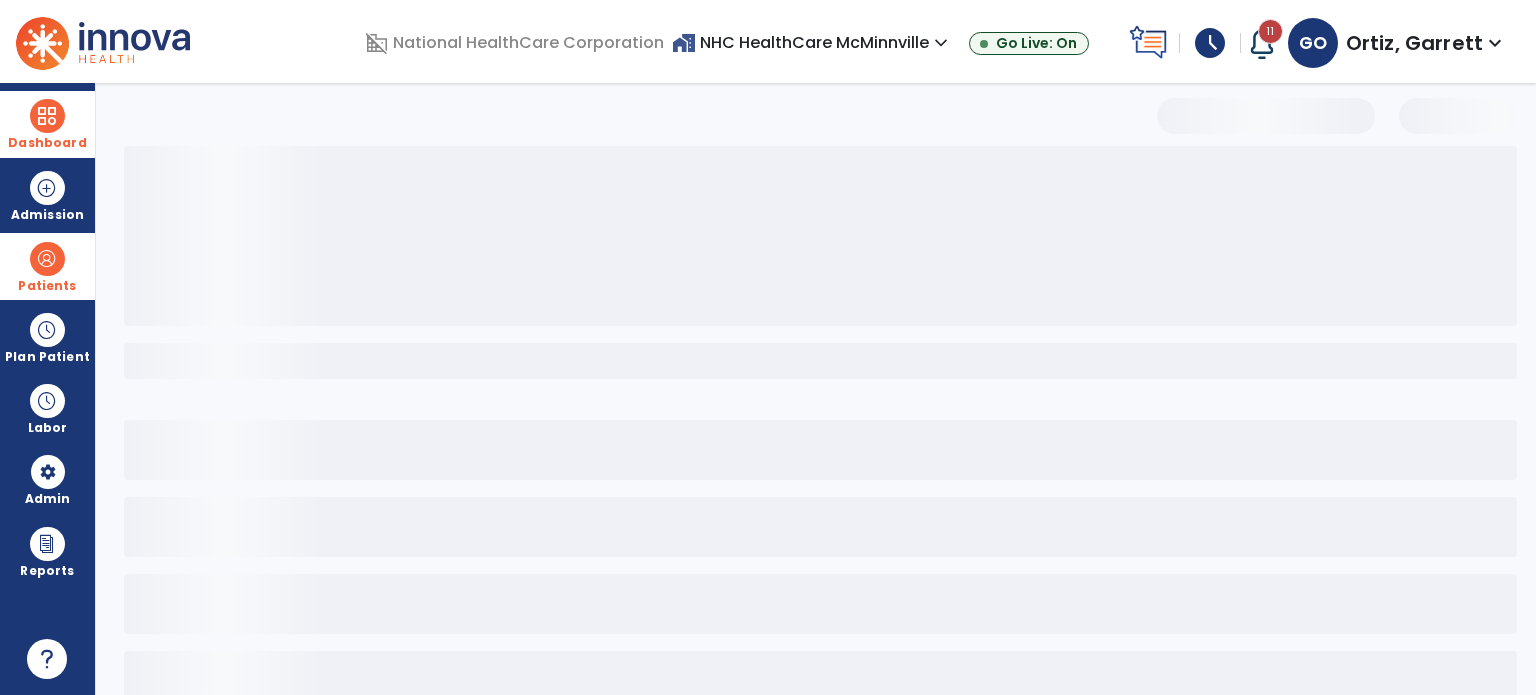 scroll, scrollTop: 46, scrollLeft: 0, axis: vertical 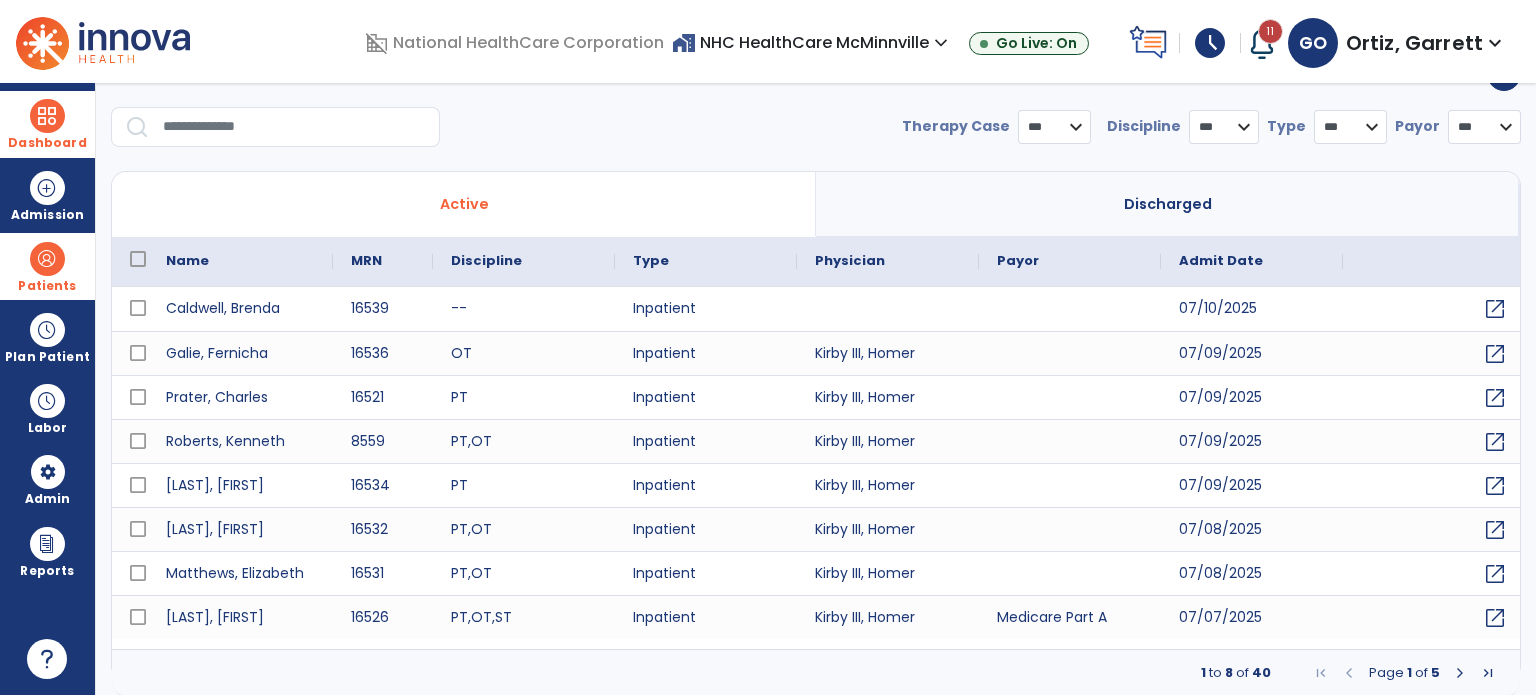 select on "***" 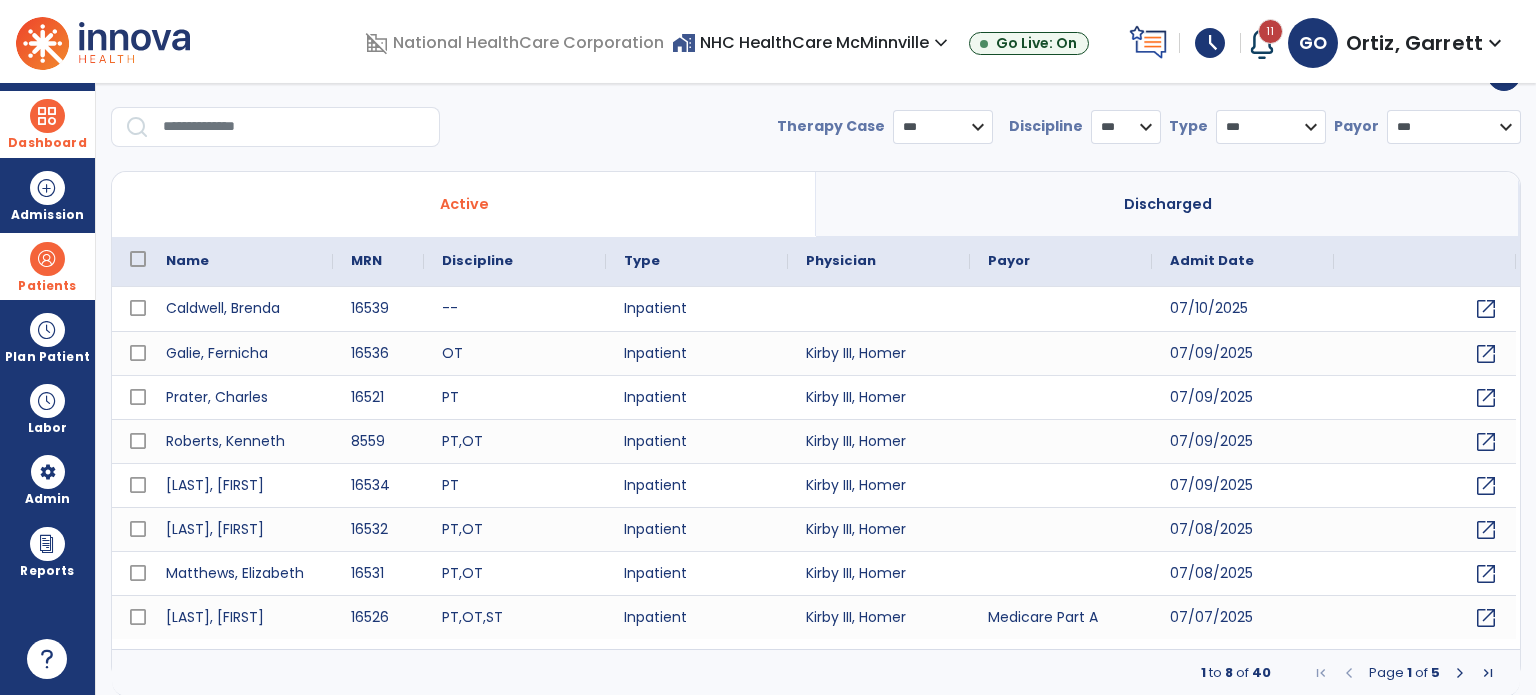 click on "Dashboard" at bounding box center [47, 124] 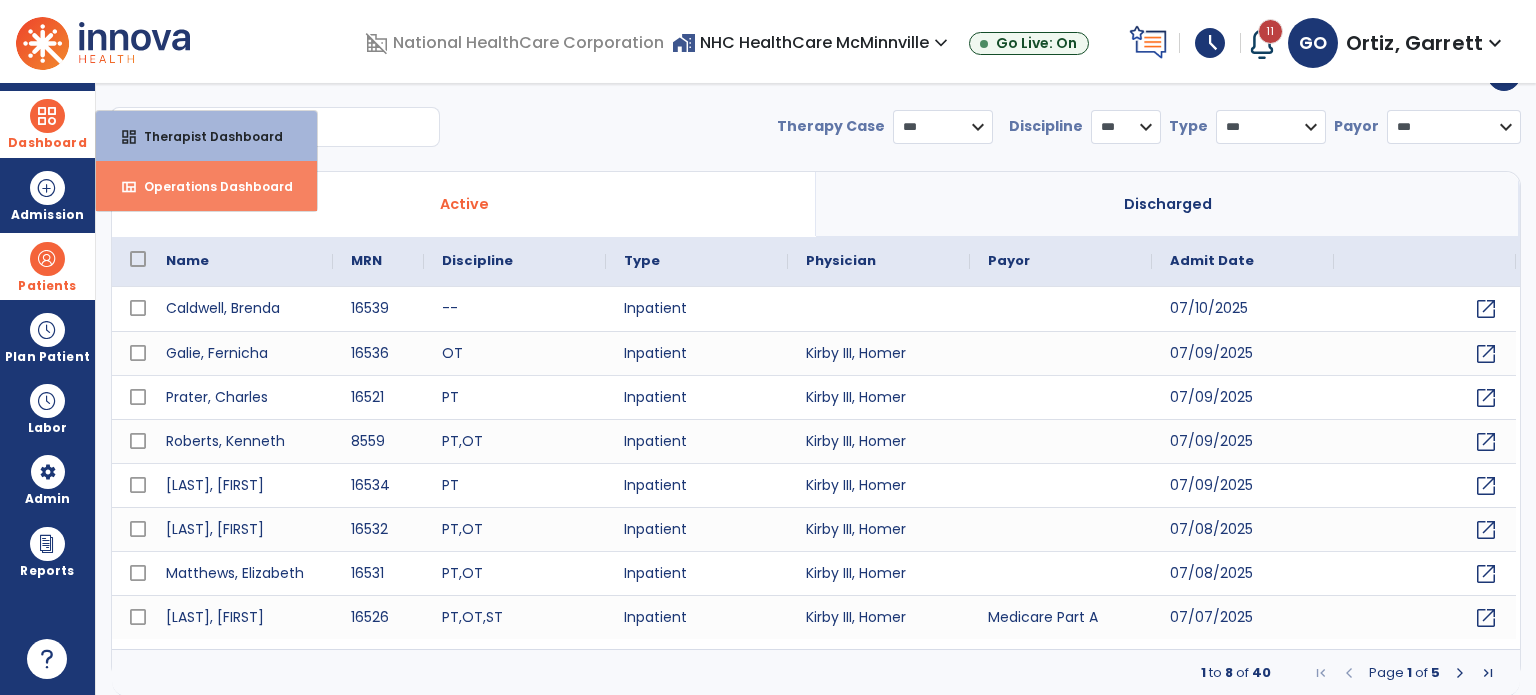 click on "view_quilt  Operations Dashboard" at bounding box center (206, 186) 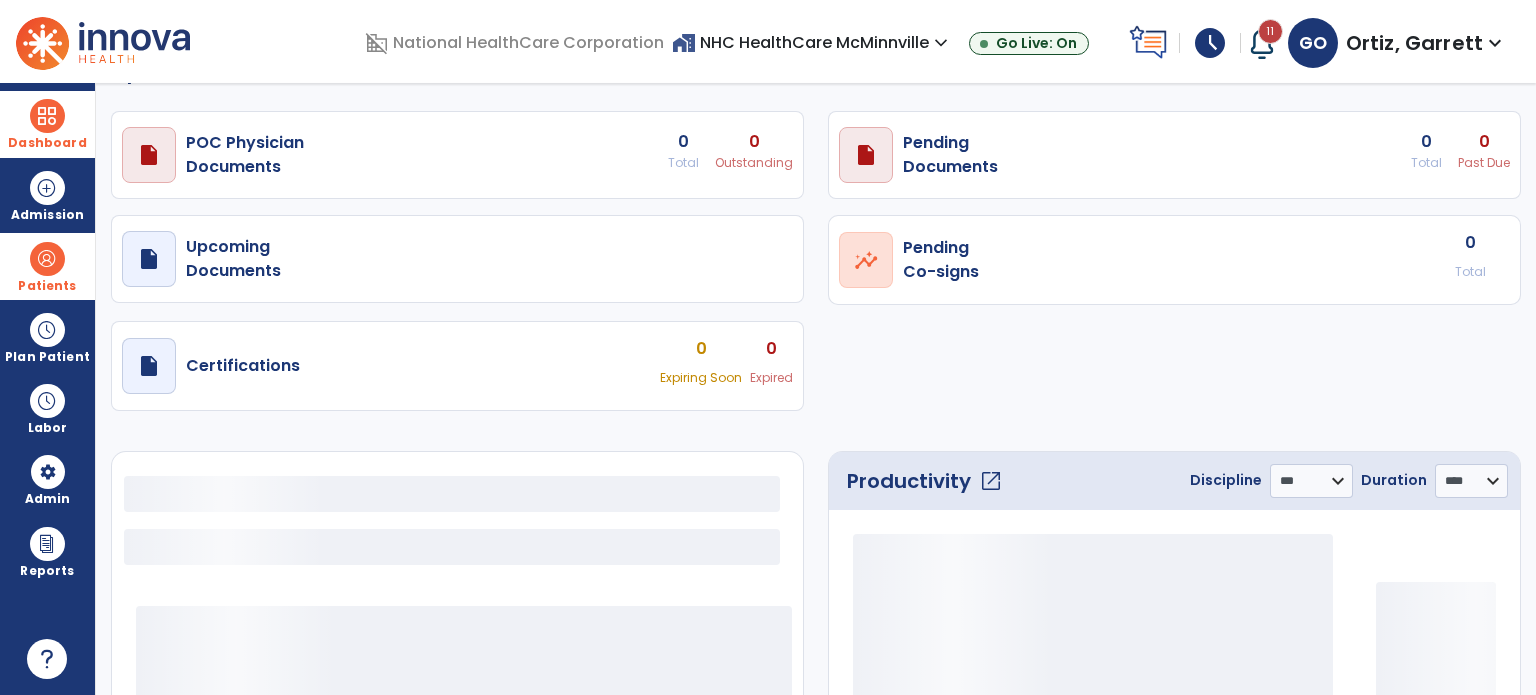 select on "***" 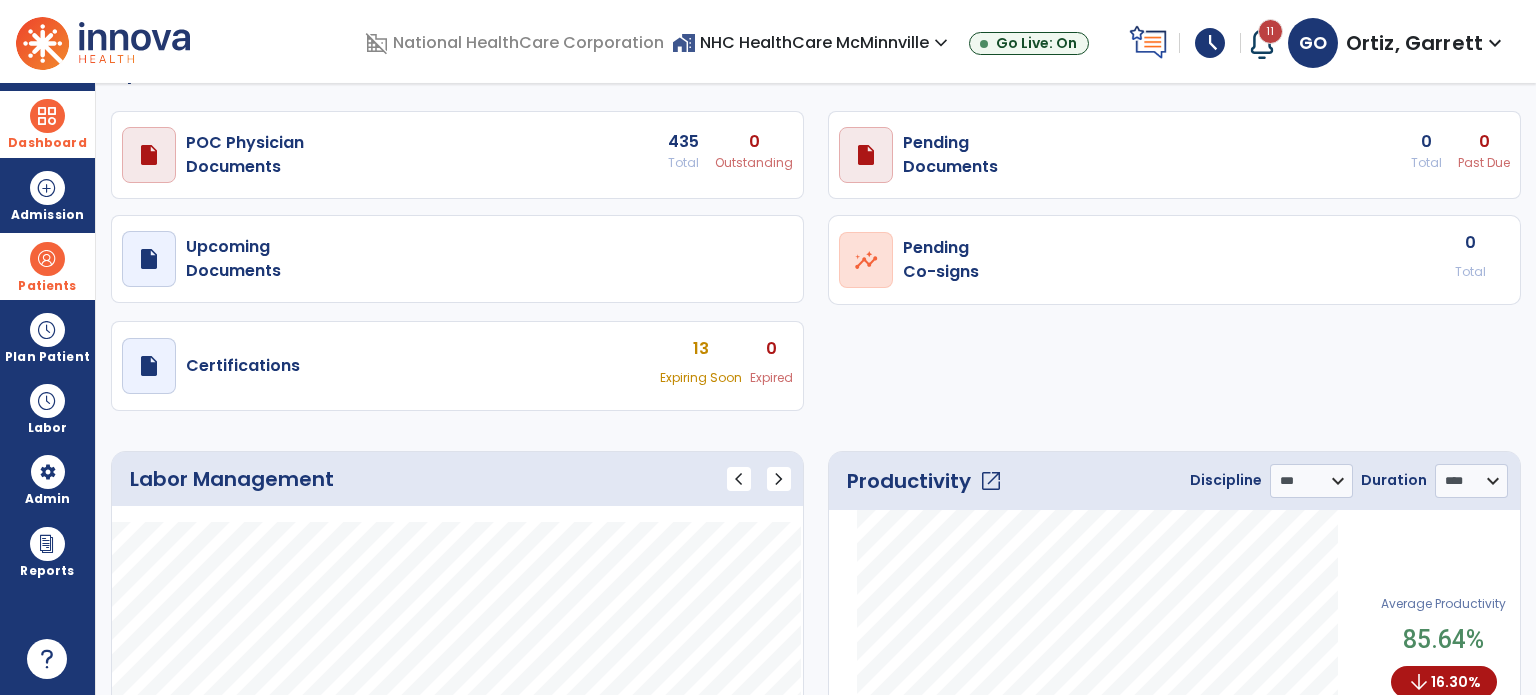 click on "11" at bounding box center [1270, 31] 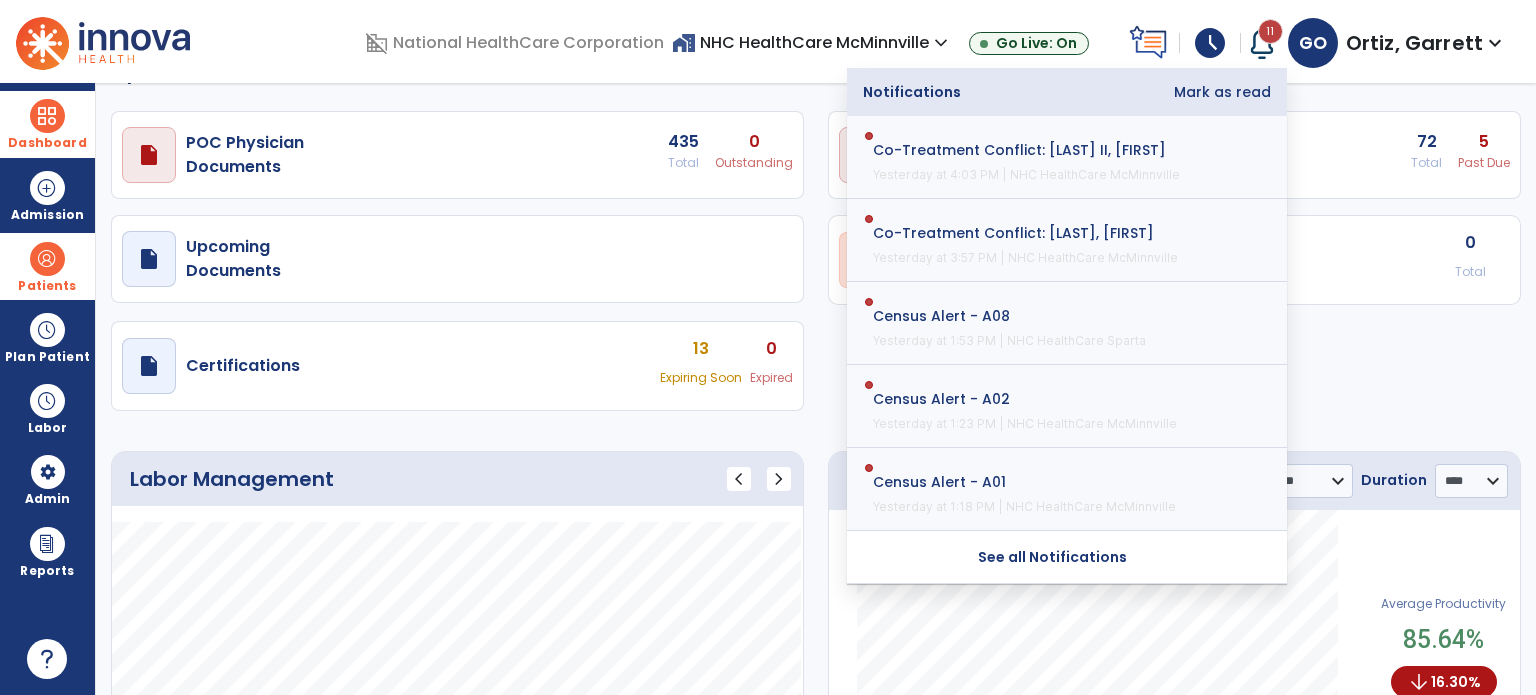 click on "Mark as read" at bounding box center [1222, 92] 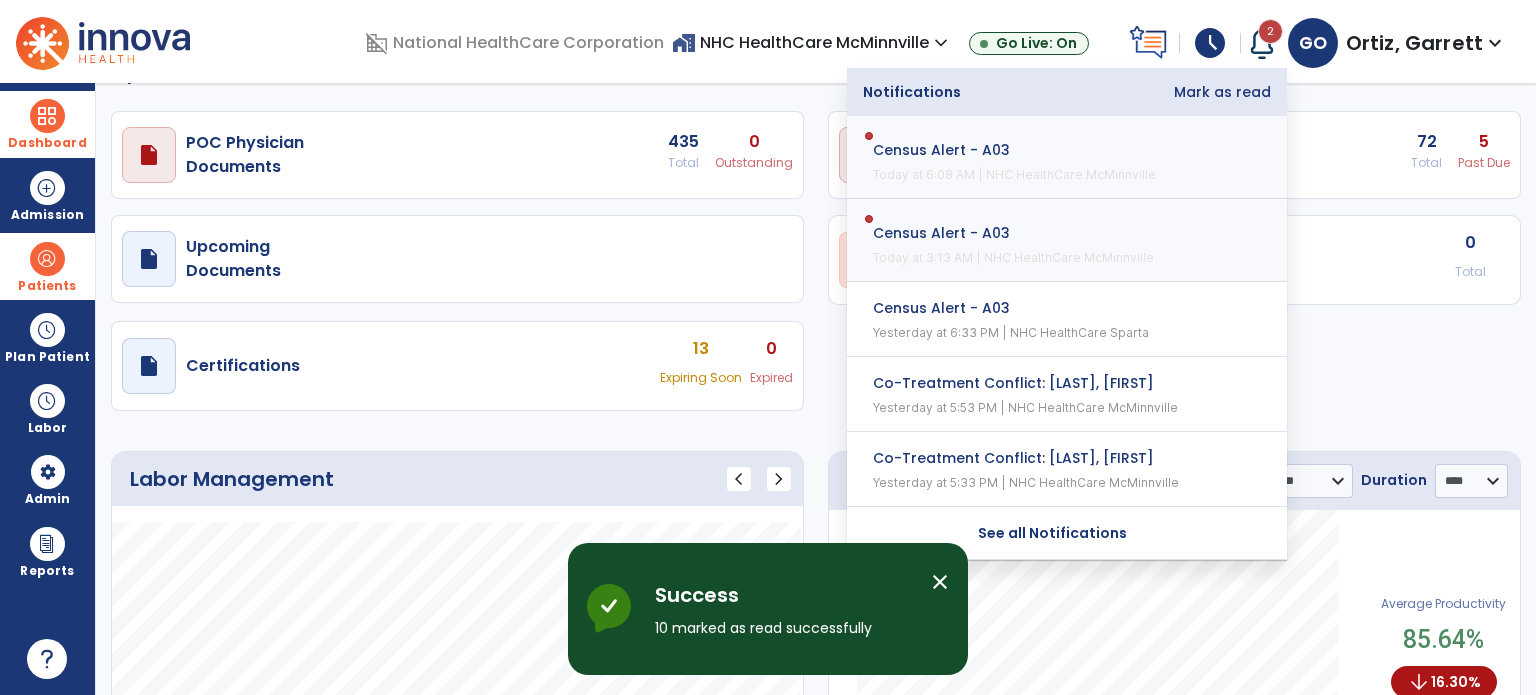 click on "open_in_new  Pending   Co-signs  0 Total" at bounding box center [457, 155] 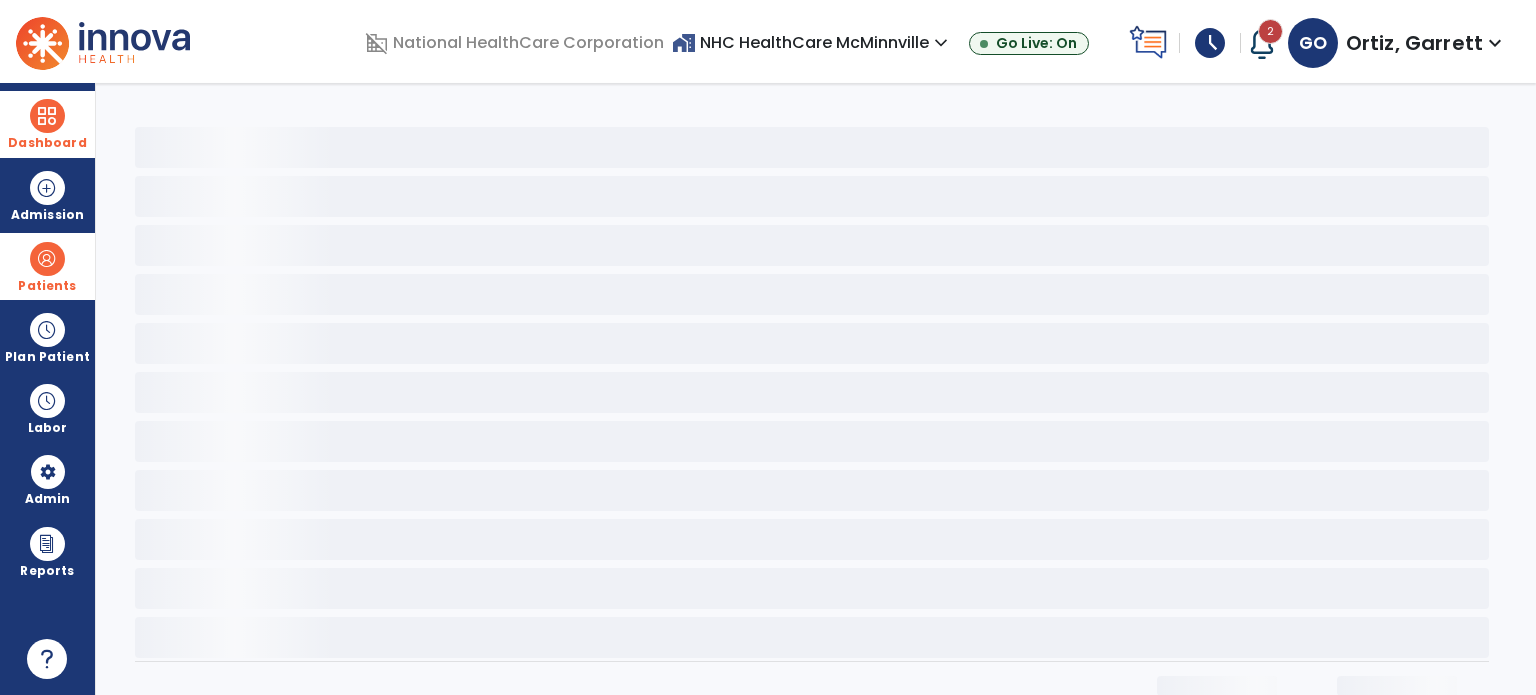 select on "***" 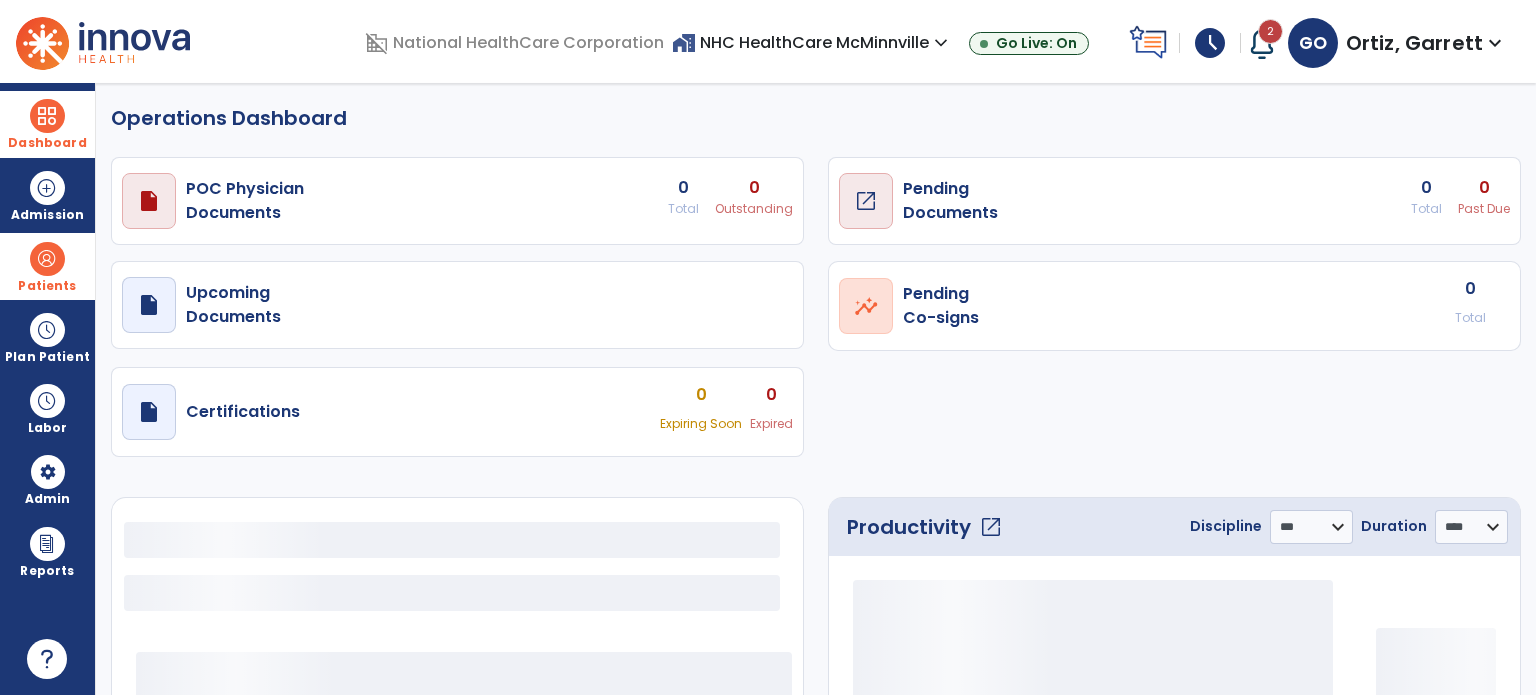 select on "***" 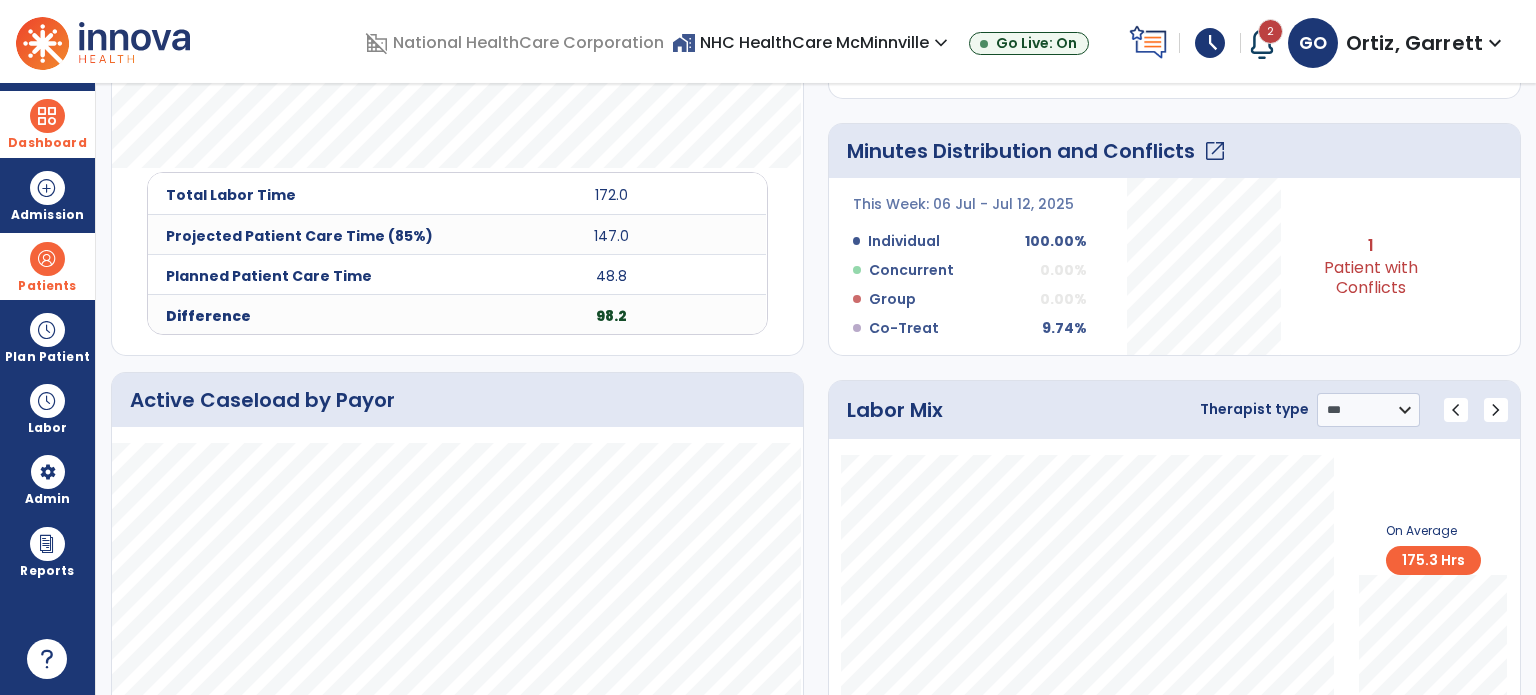 click on "open_in_new" 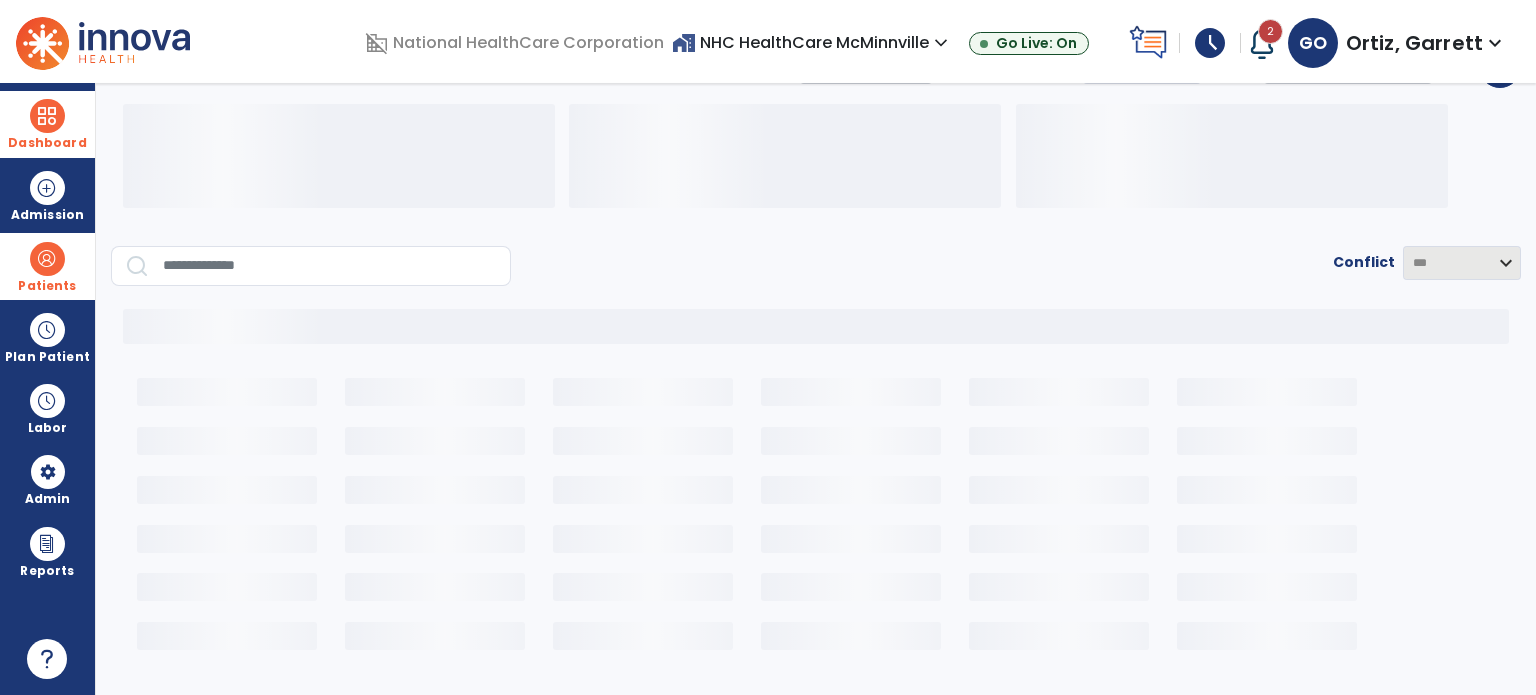 scroll, scrollTop: 44, scrollLeft: 0, axis: vertical 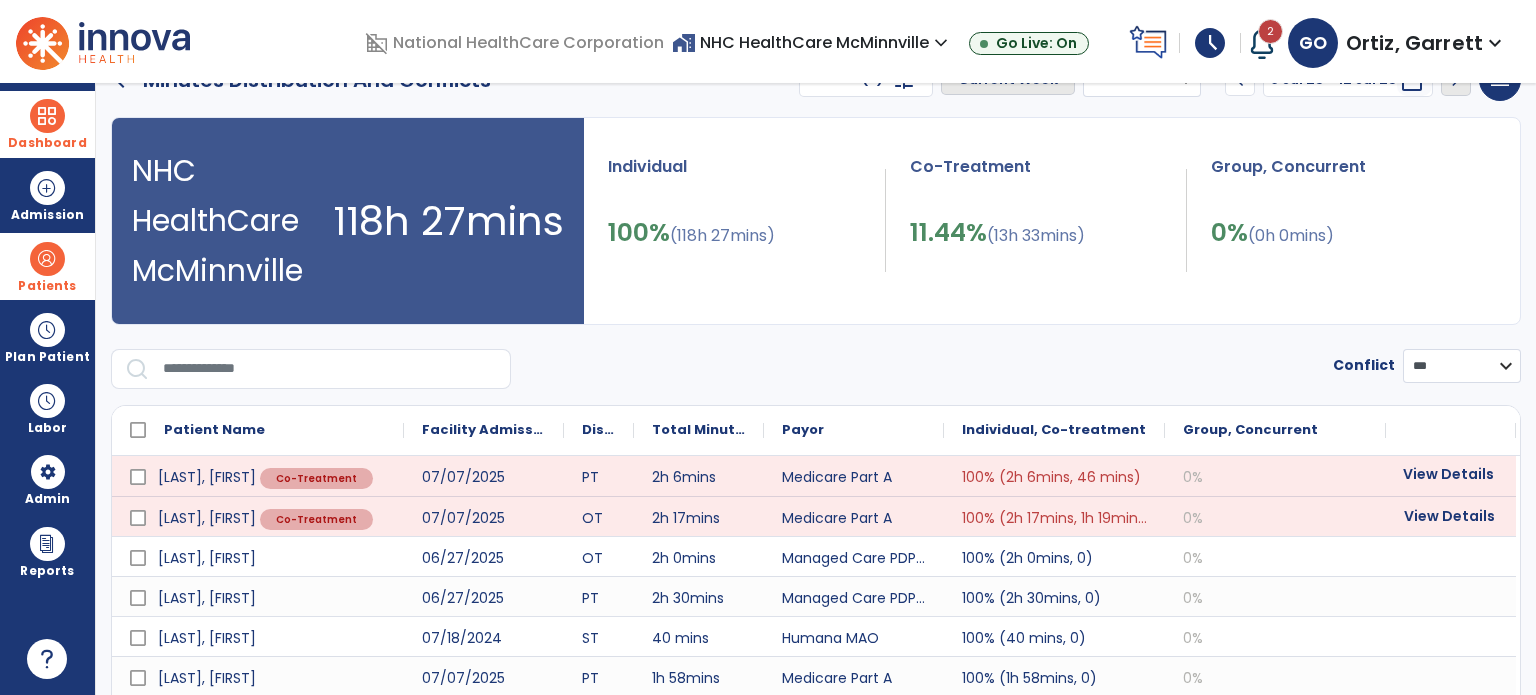 click on "View Details" at bounding box center [1451, 476] 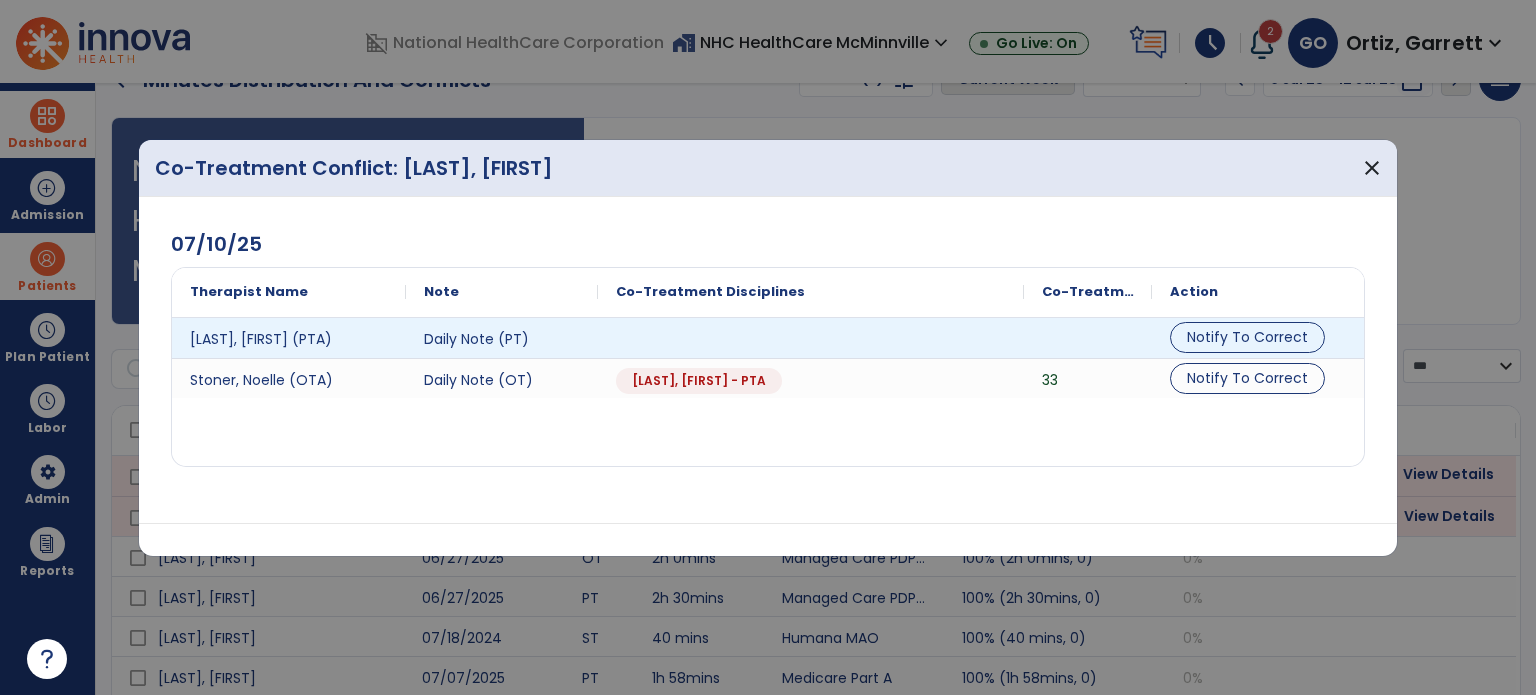 click on "Notify To Correct" at bounding box center [1247, 337] 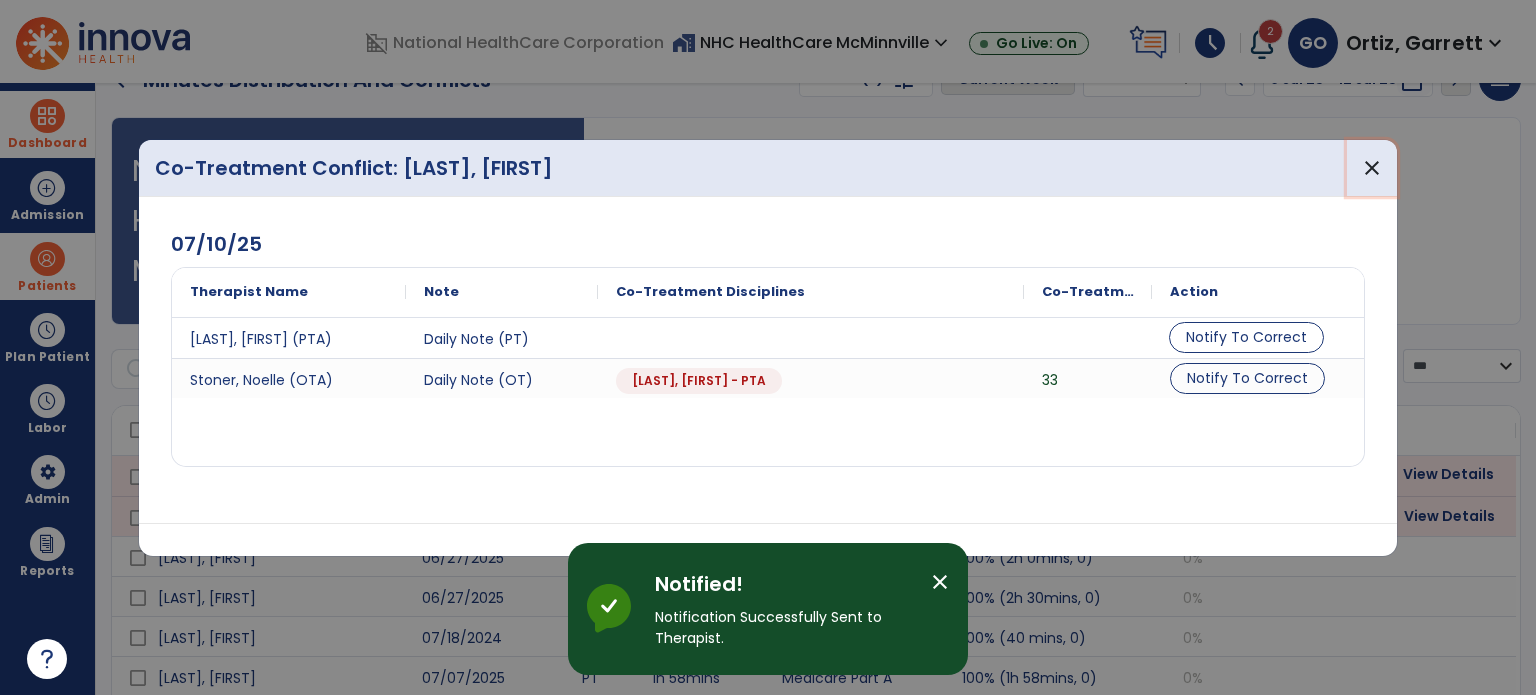 click on "close" at bounding box center [1372, 168] 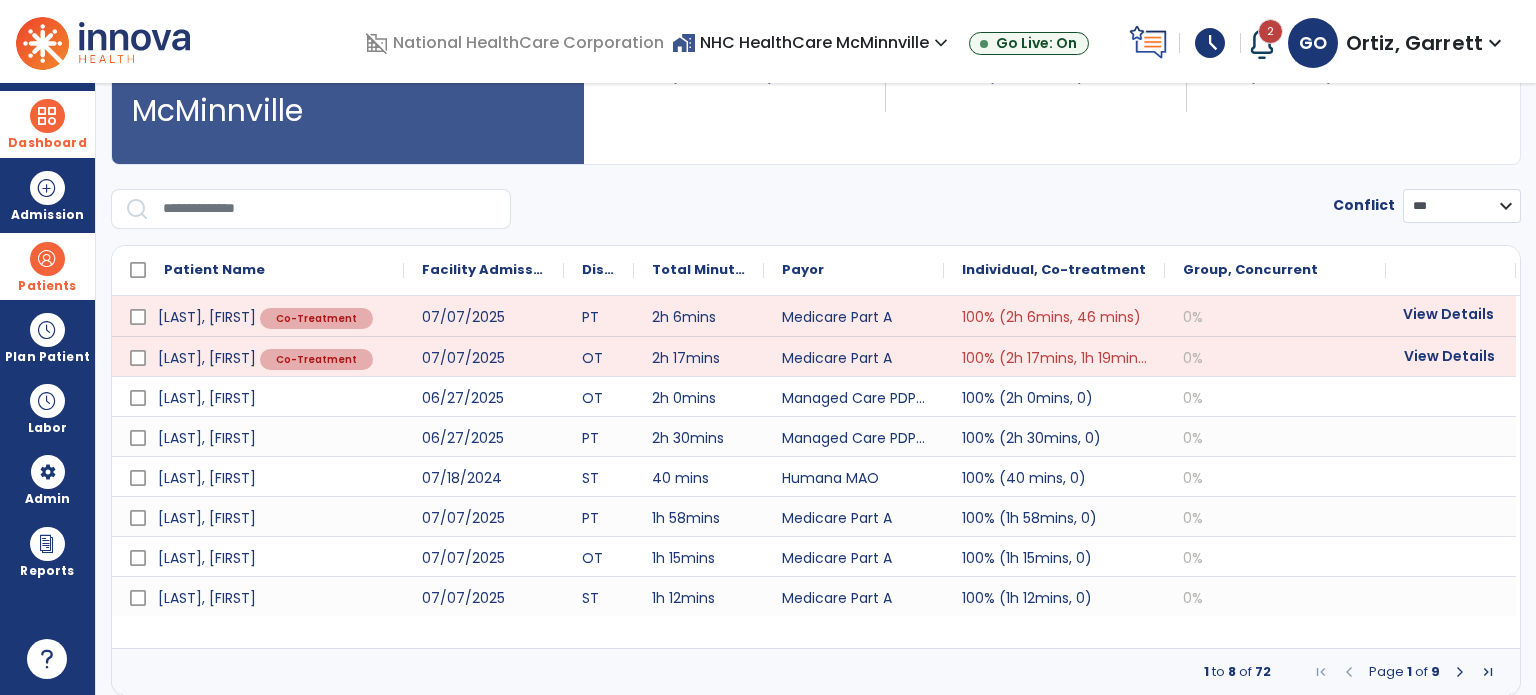 scroll, scrollTop: 0, scrollLeft: 0, axis: both 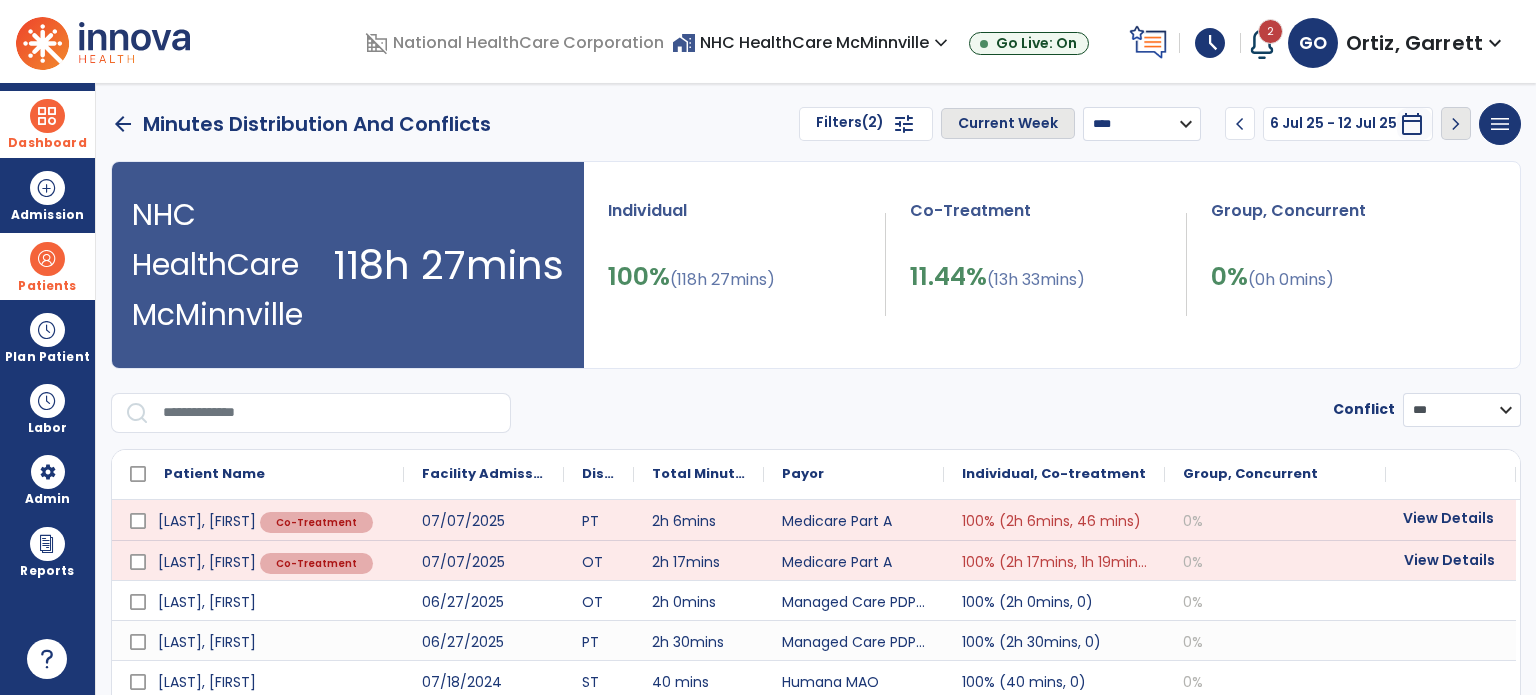 click on "Patients" at bounding box center (47, 286) 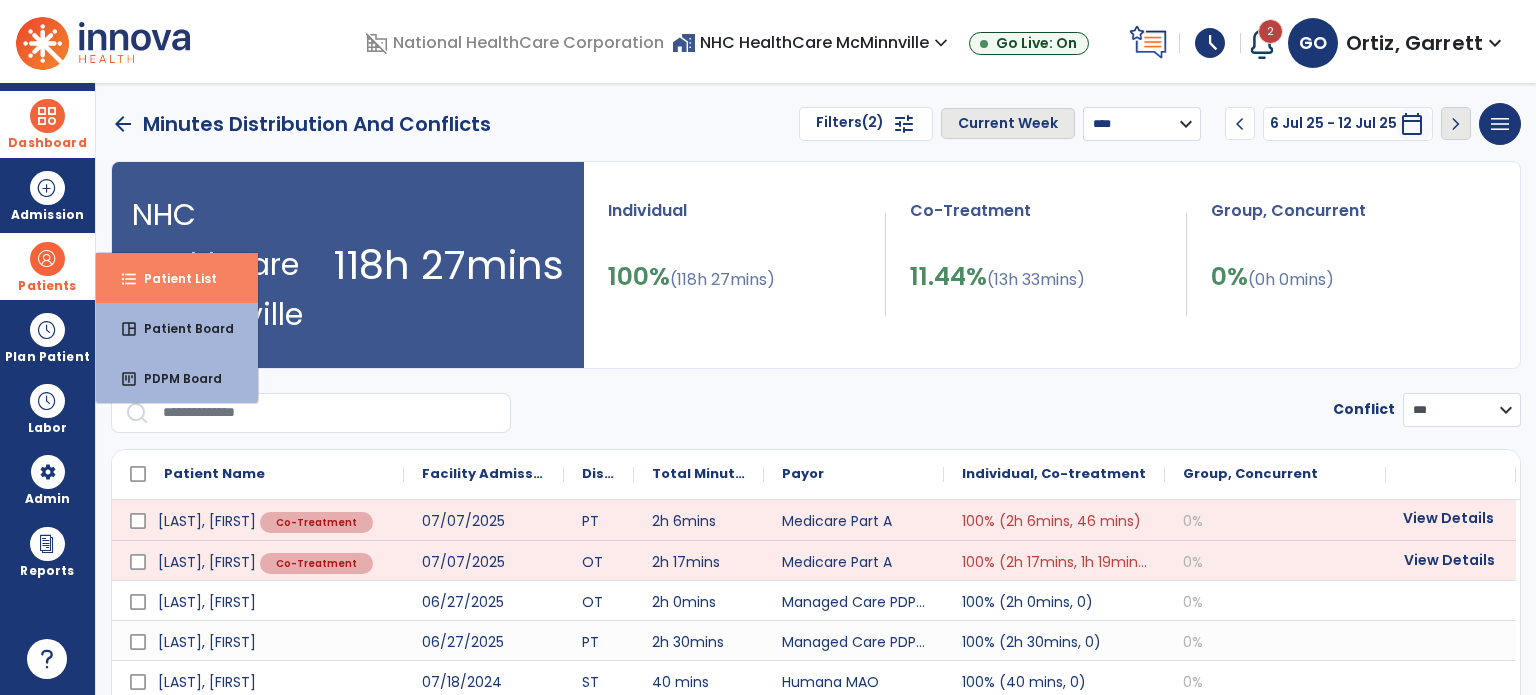 click on "Patient List" at bounding box center (172, 278) 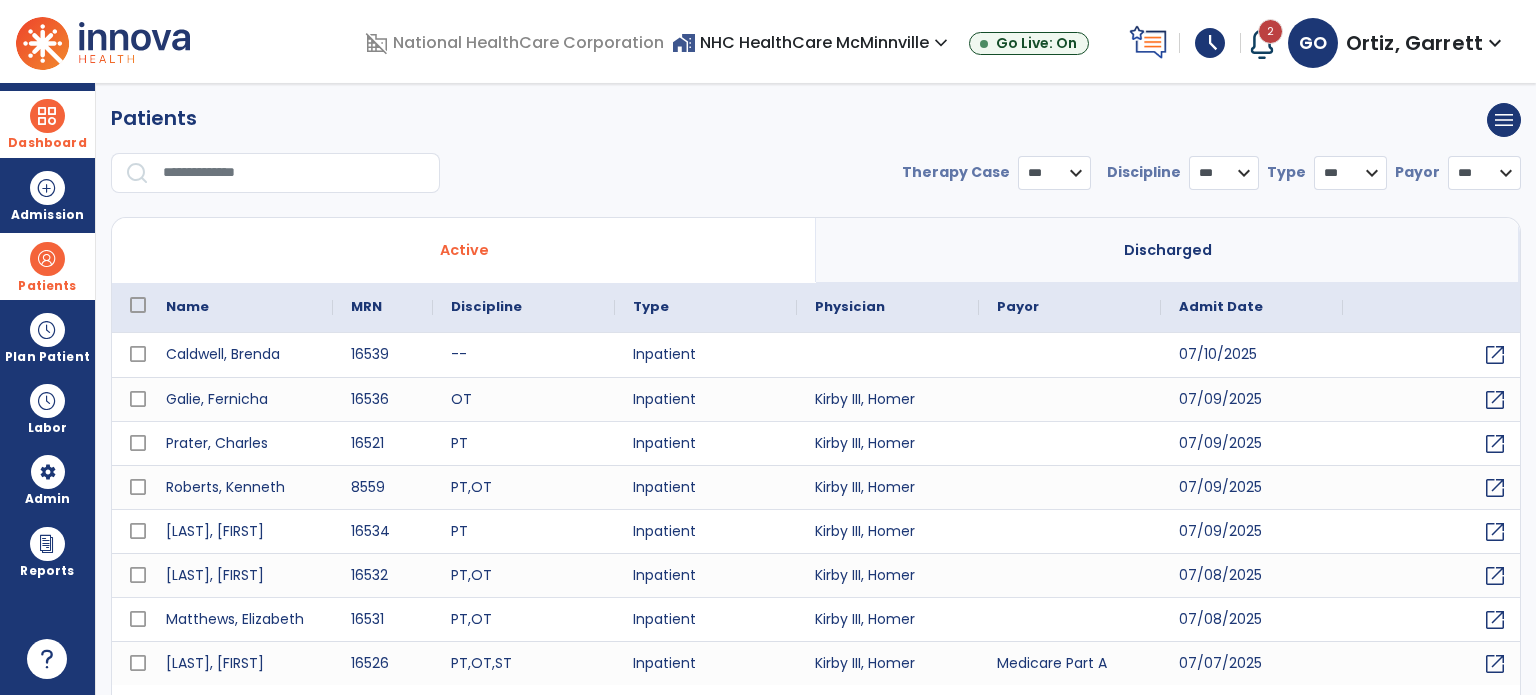 select on "***" 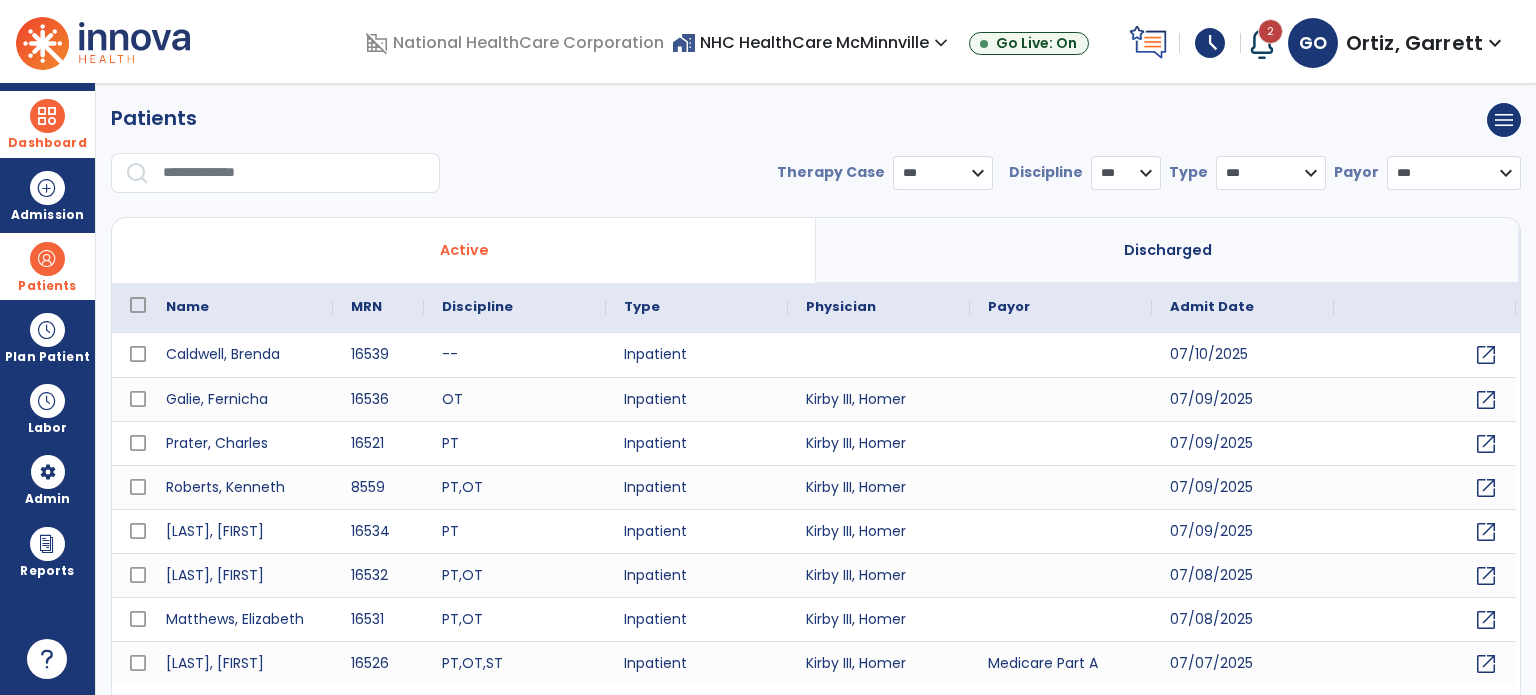 click on "Dashboard" at bounding box center (47, 124) 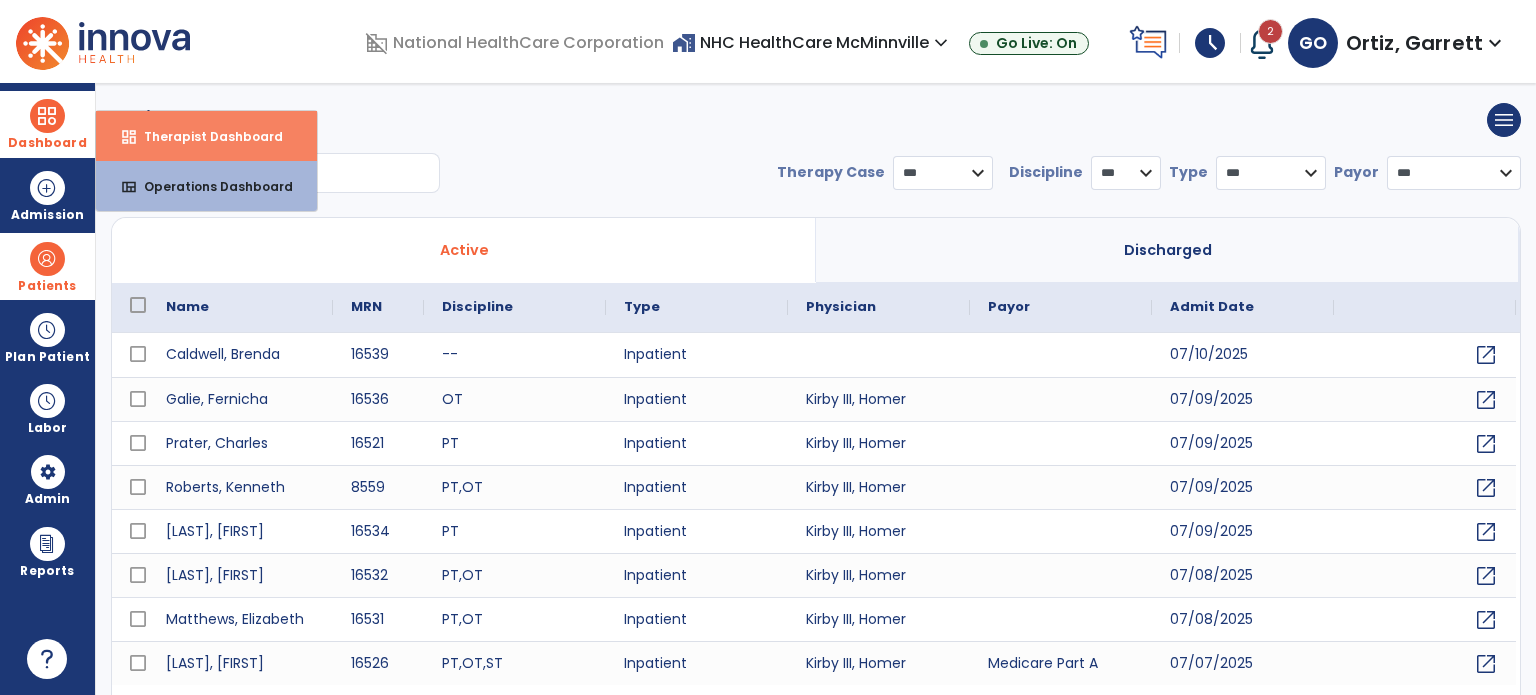 click on "dashboard  Therapist Dashboard" at bounding box center [206, 136] 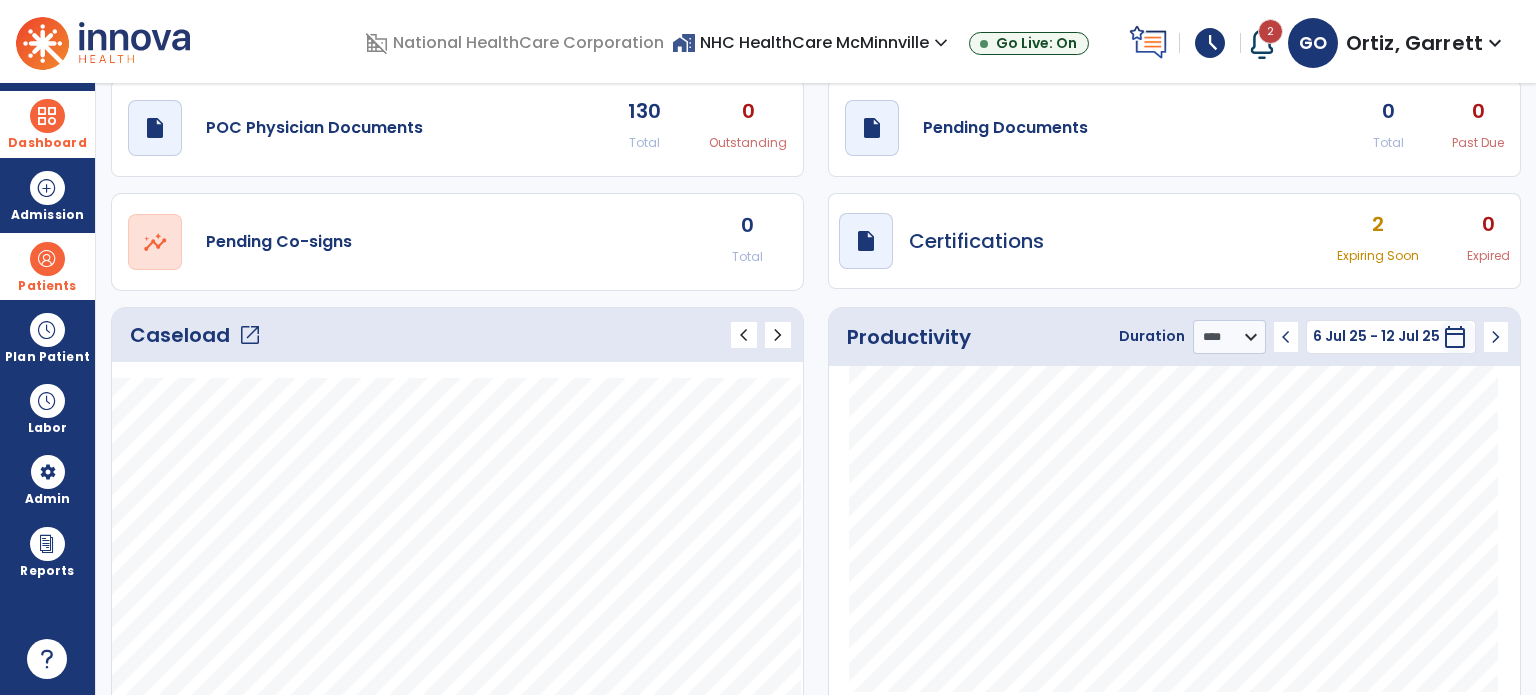 scroll, scrollTop: 0, scrollLeft: 0, axis: both 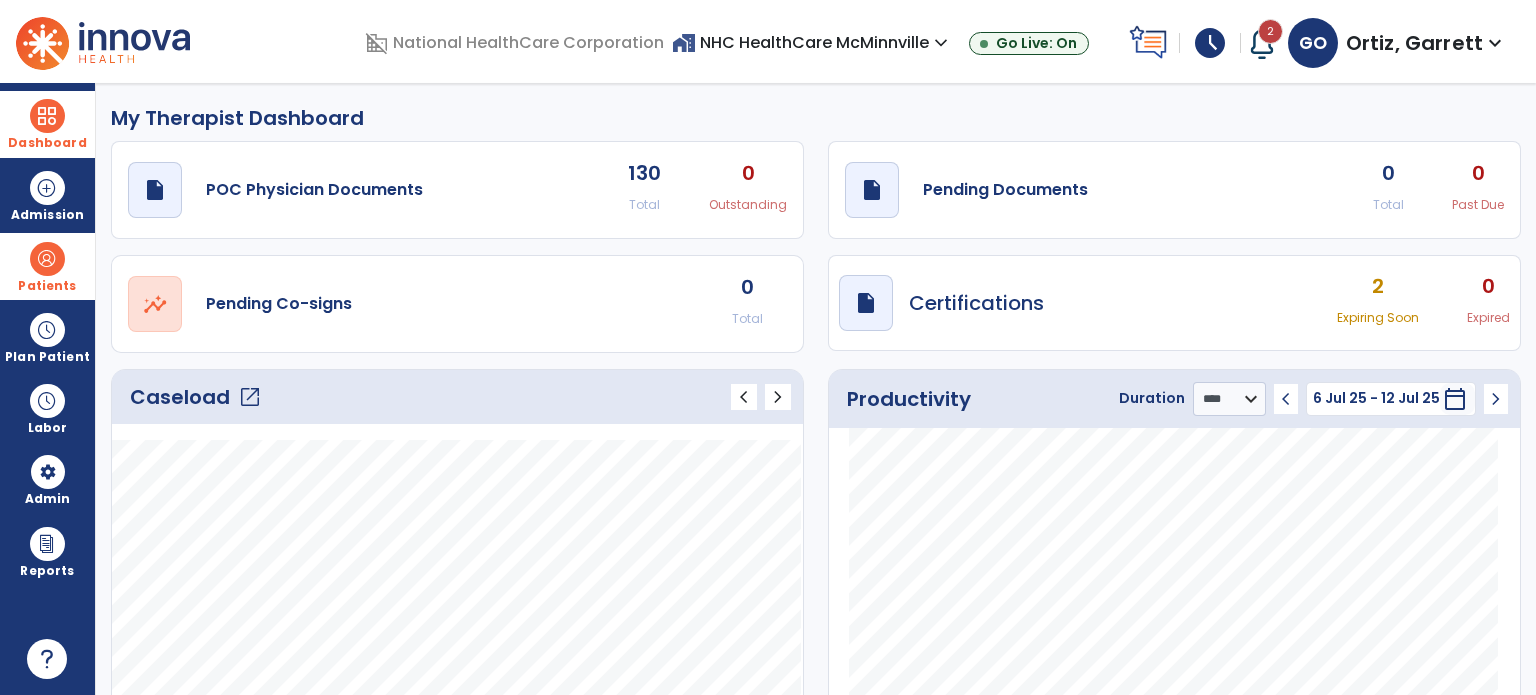 click at bounding box center (47, 116) 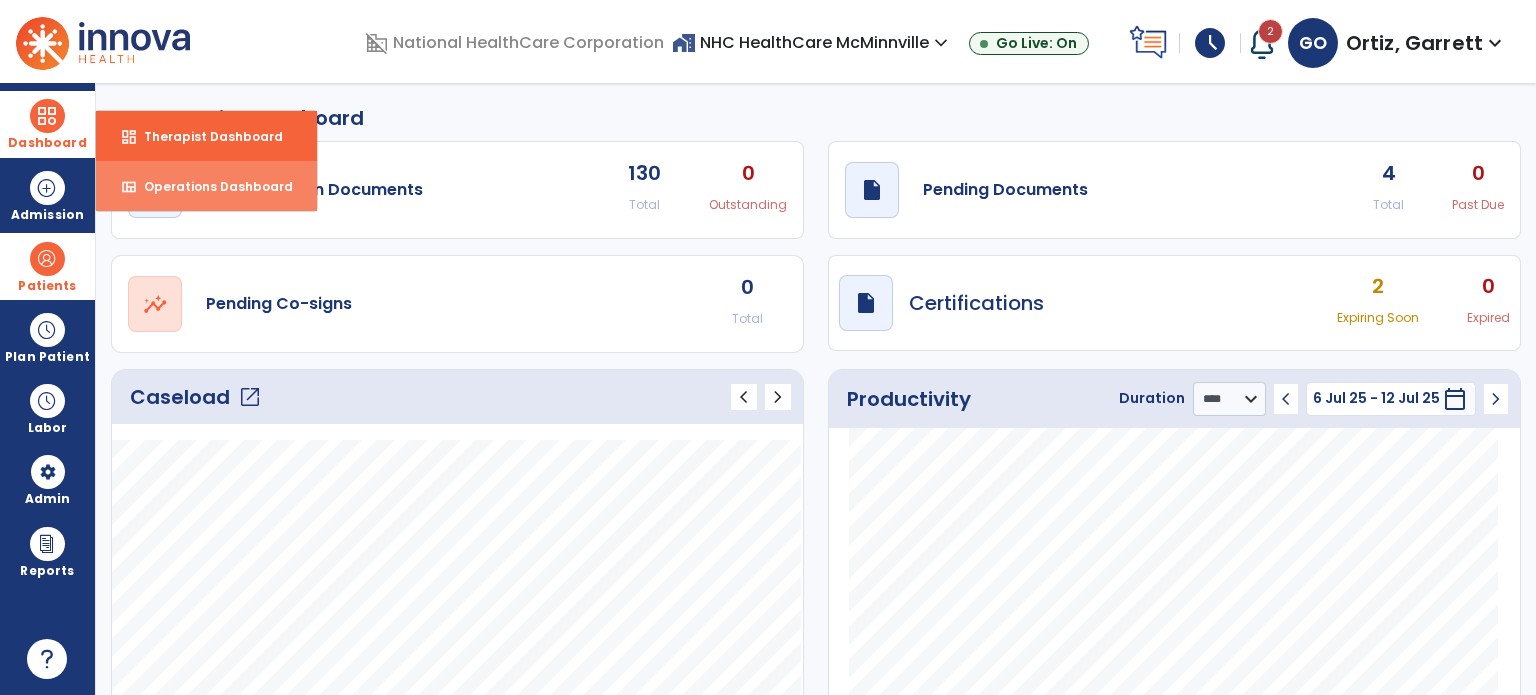click on "view_quilt  Operations Dashboard" at bounding box center [206, 186] 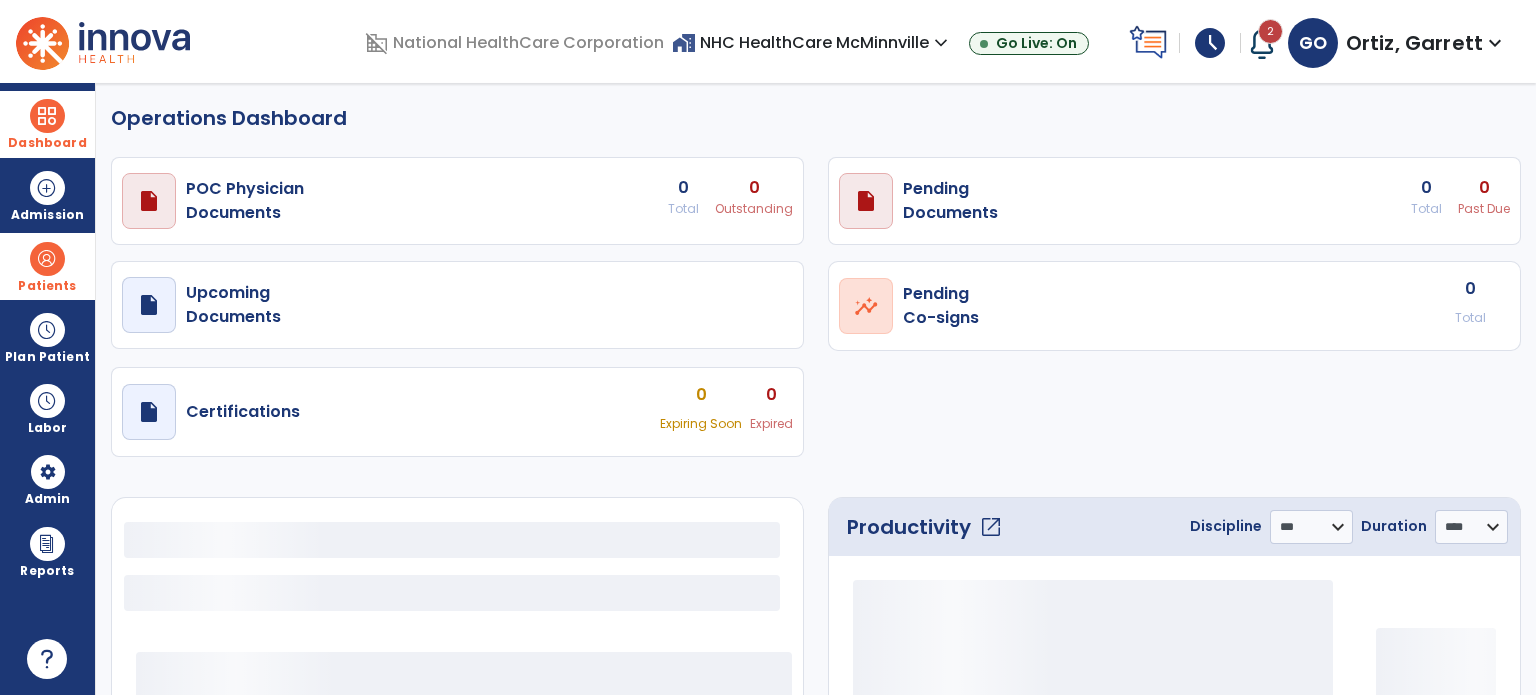 select on "***" 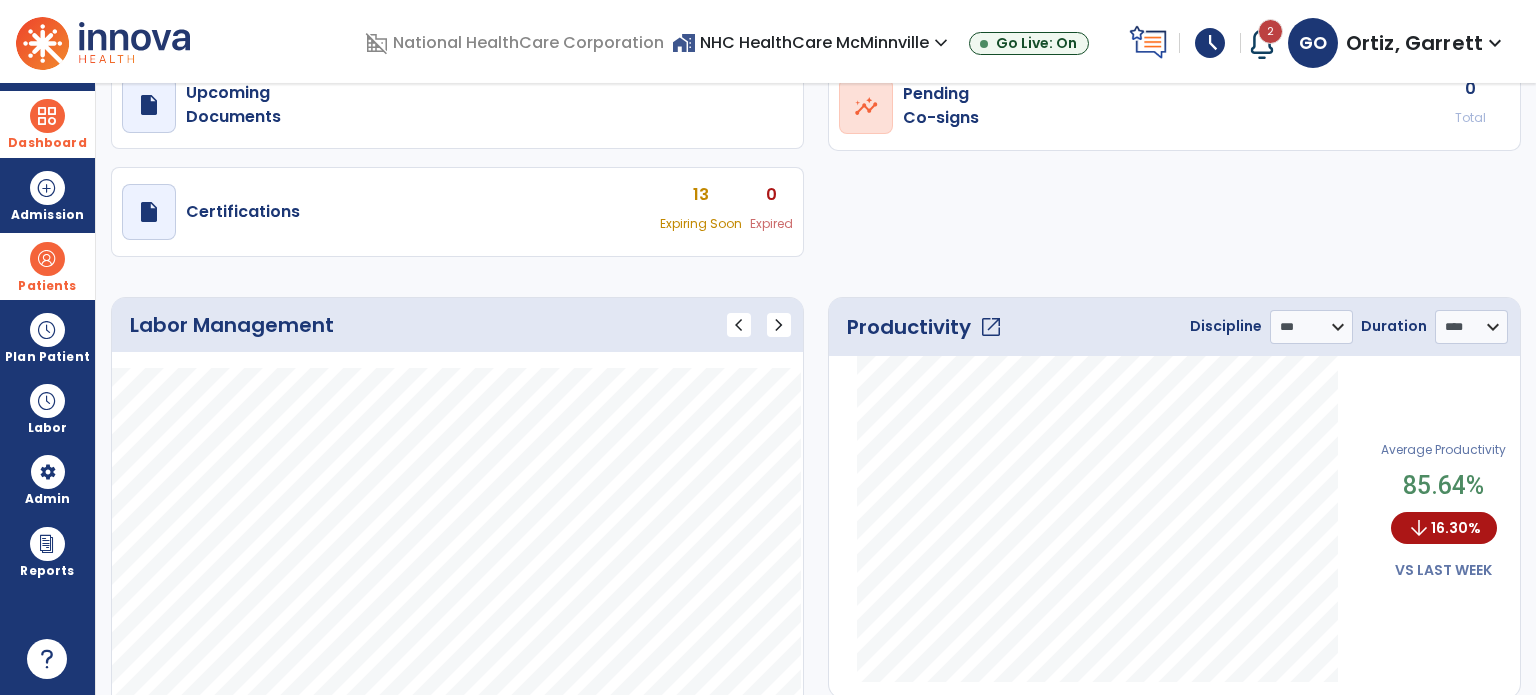 click on "open_in_new" 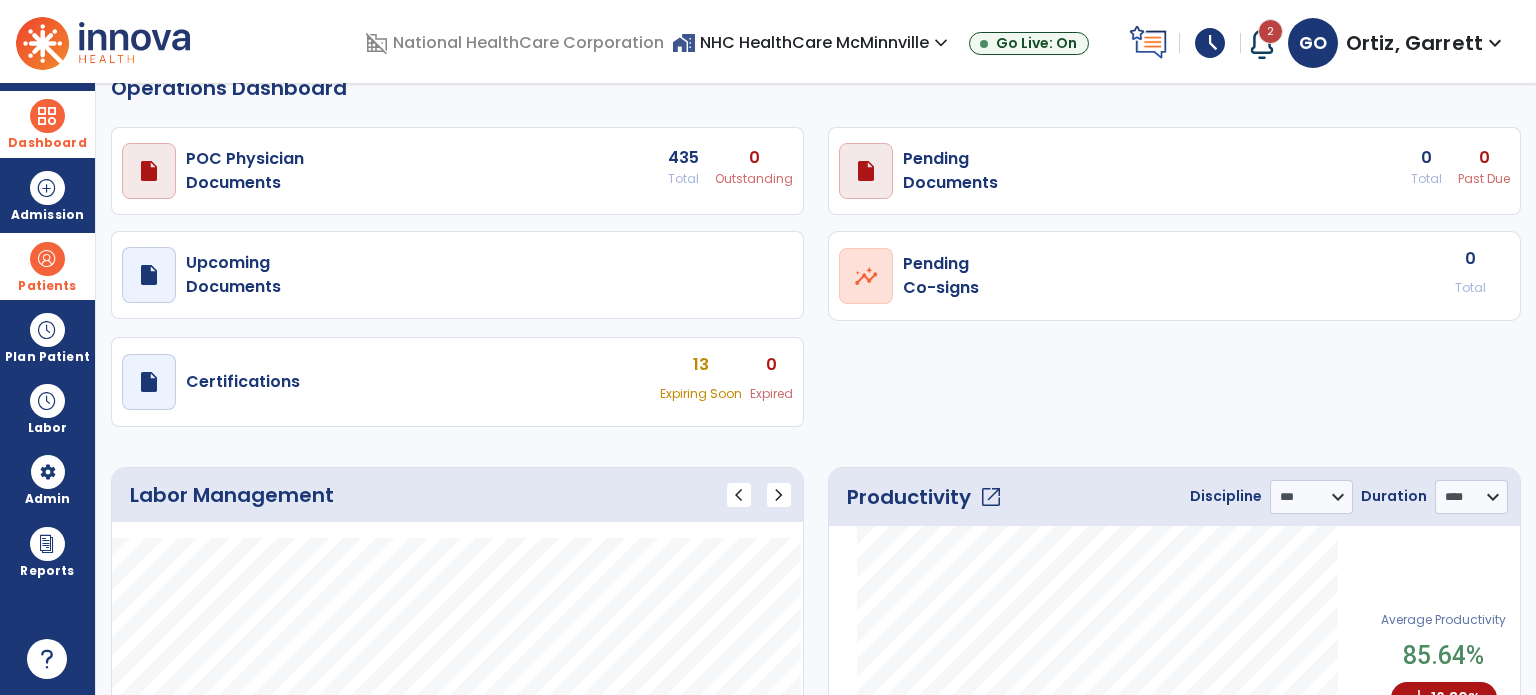 select on "****" 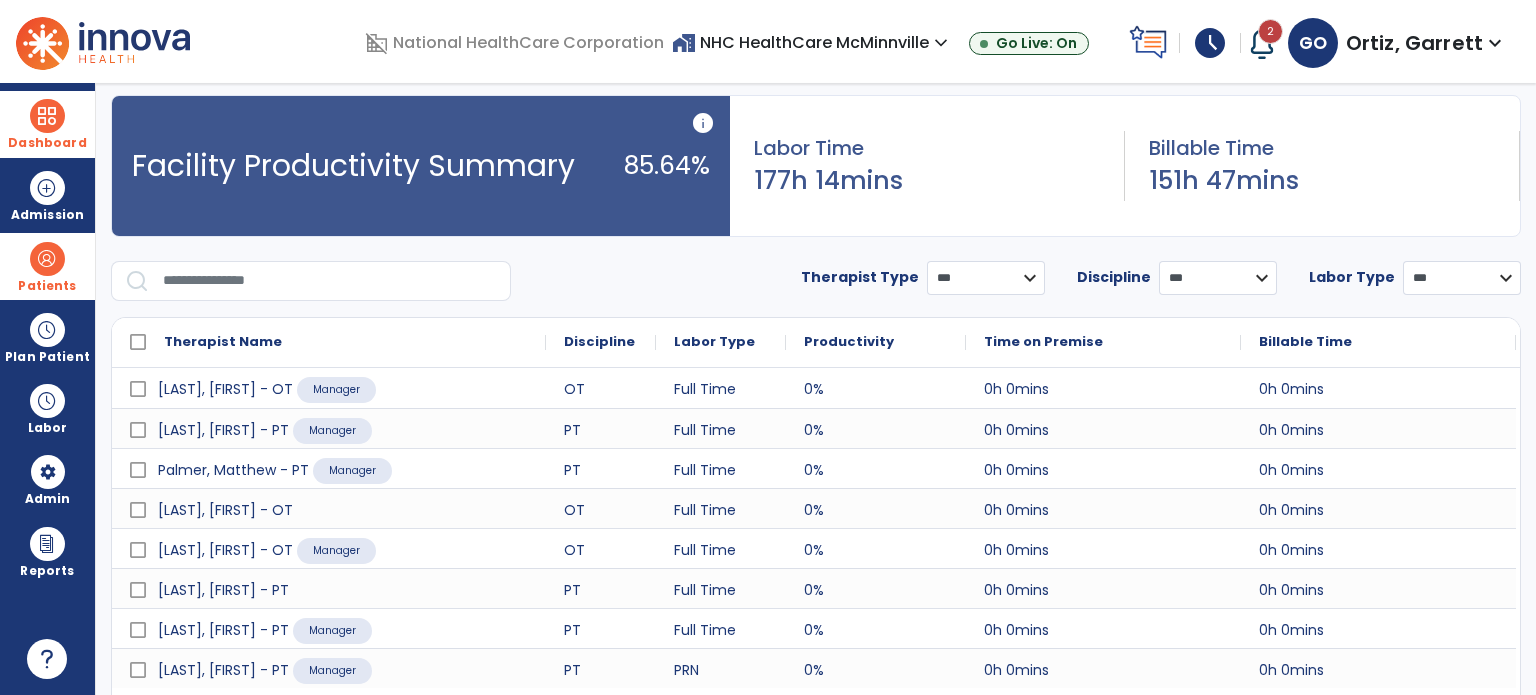 scroll, scrollTop: 0, scrollLeft: 0, axis: both 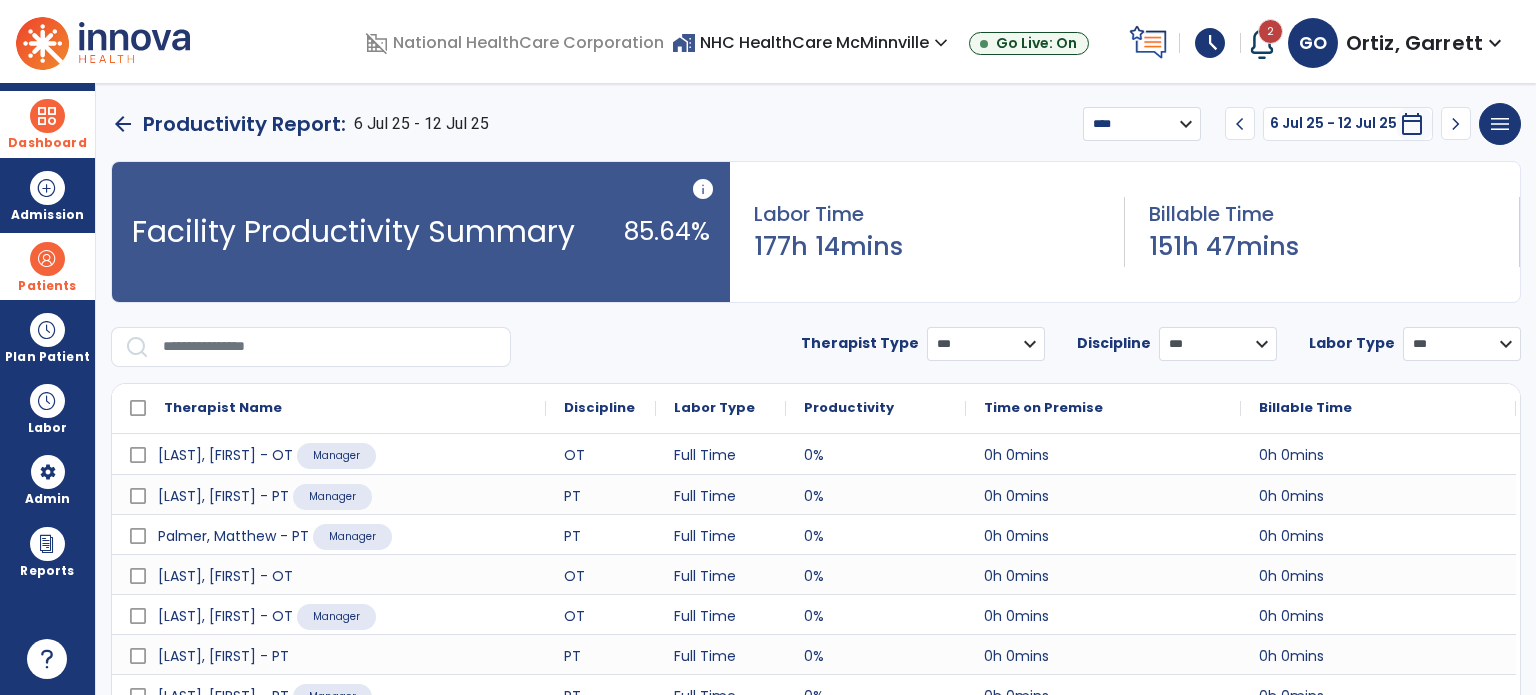 click on "**********" at bounding box center (1142, 124) 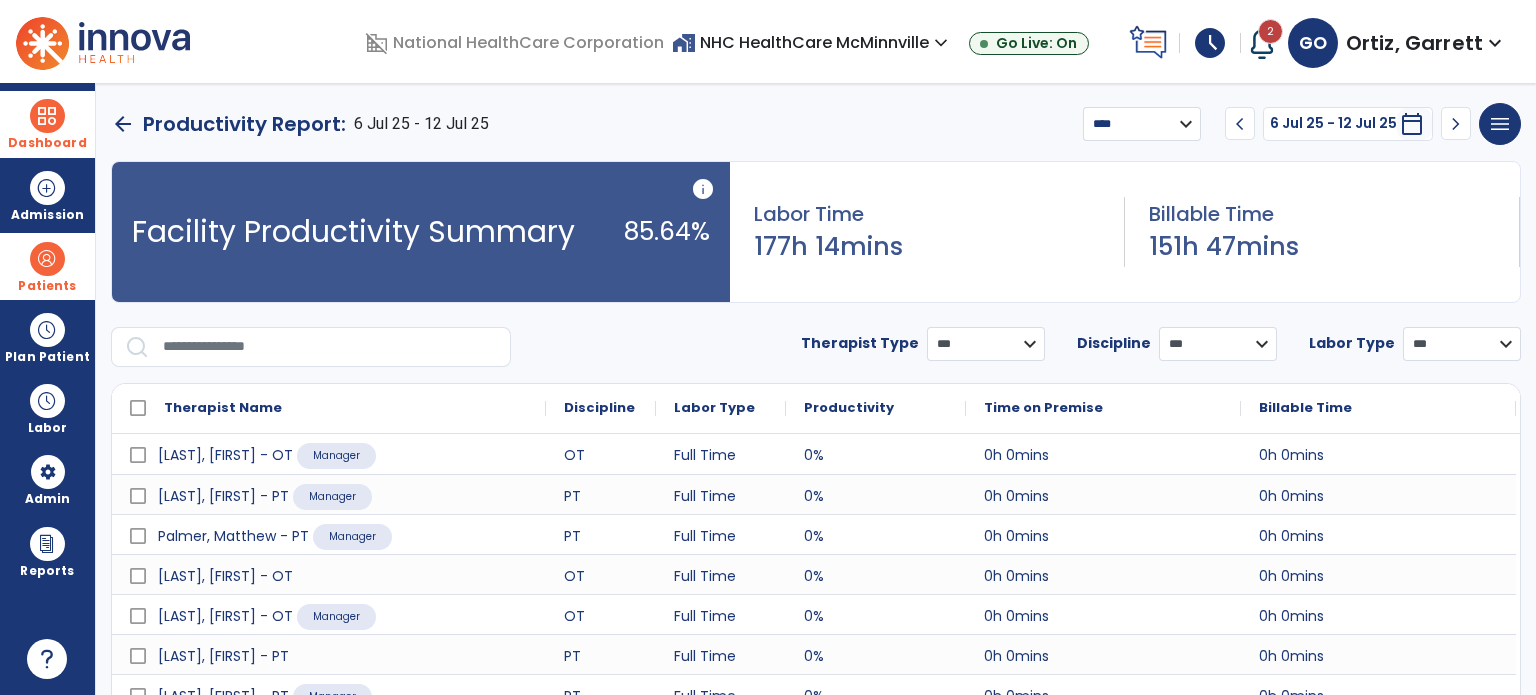 click on "**********" at bounding box center [816, 124] 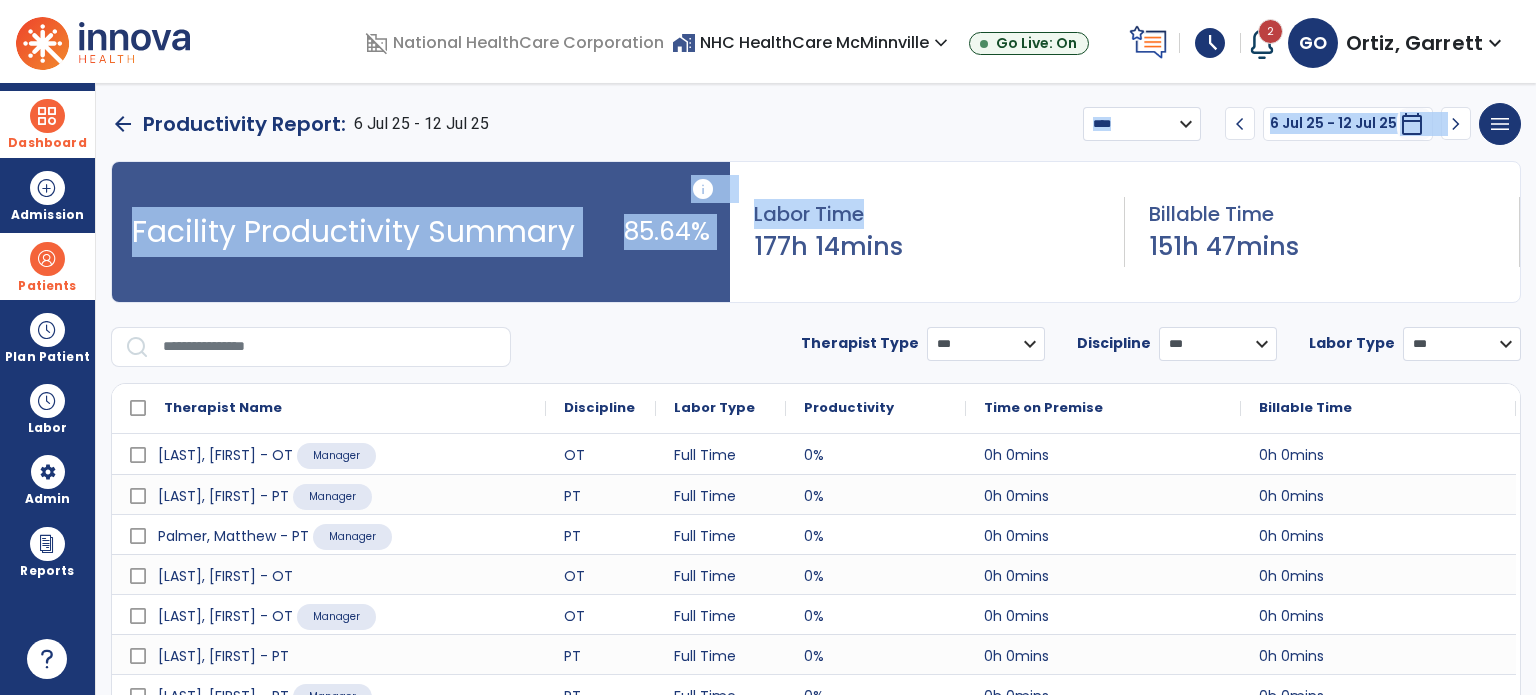 click on "**********" at bounding box center (816, 389) 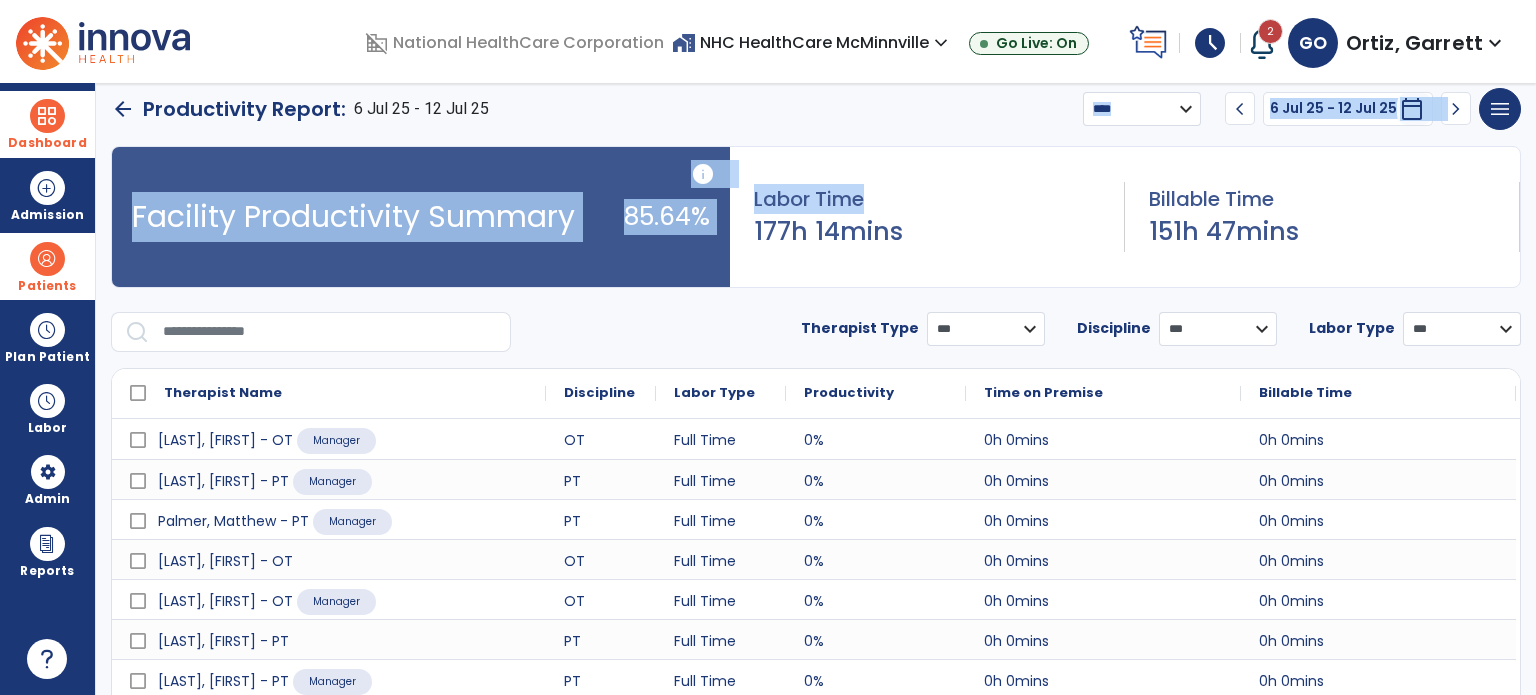 scroll, scrollTop: 0, scrollLeft: 0, axis: both 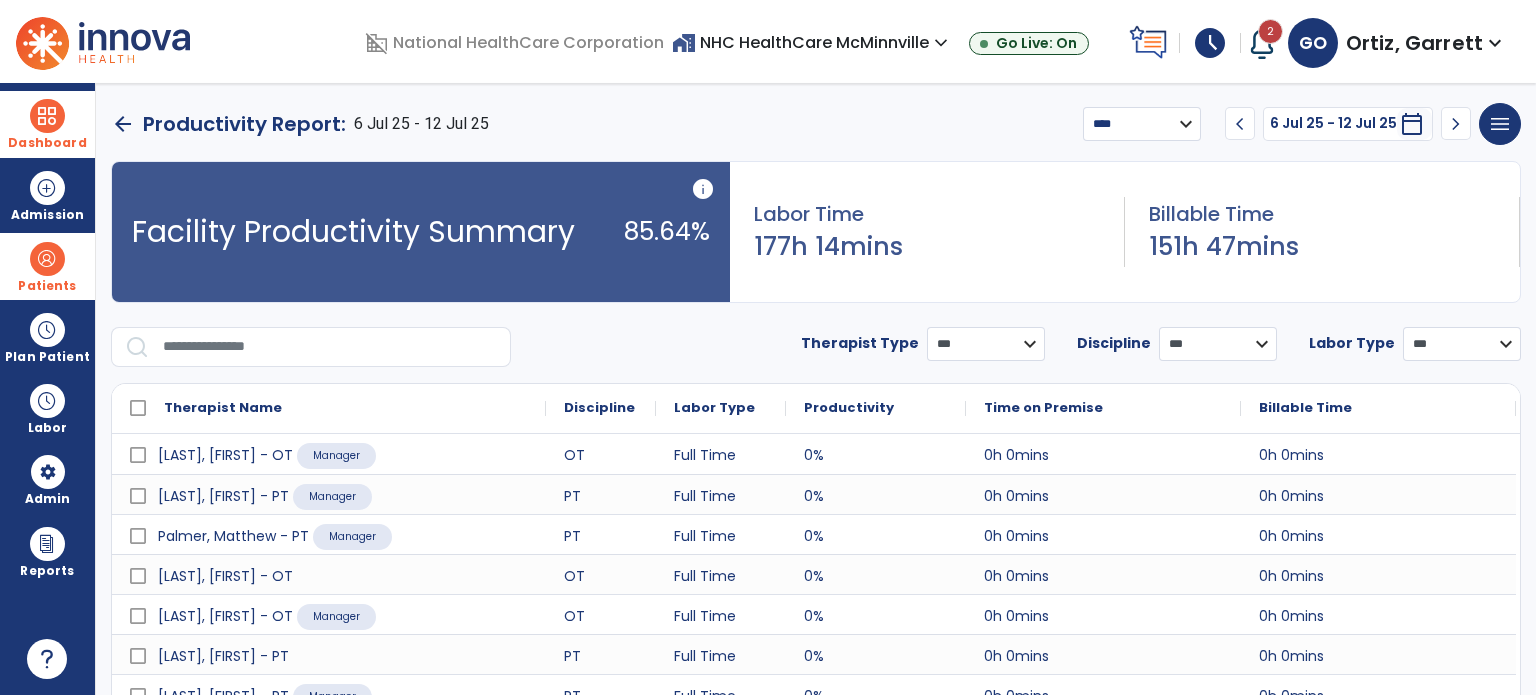 click on "Dashboard" at bounding box center (47, 143) 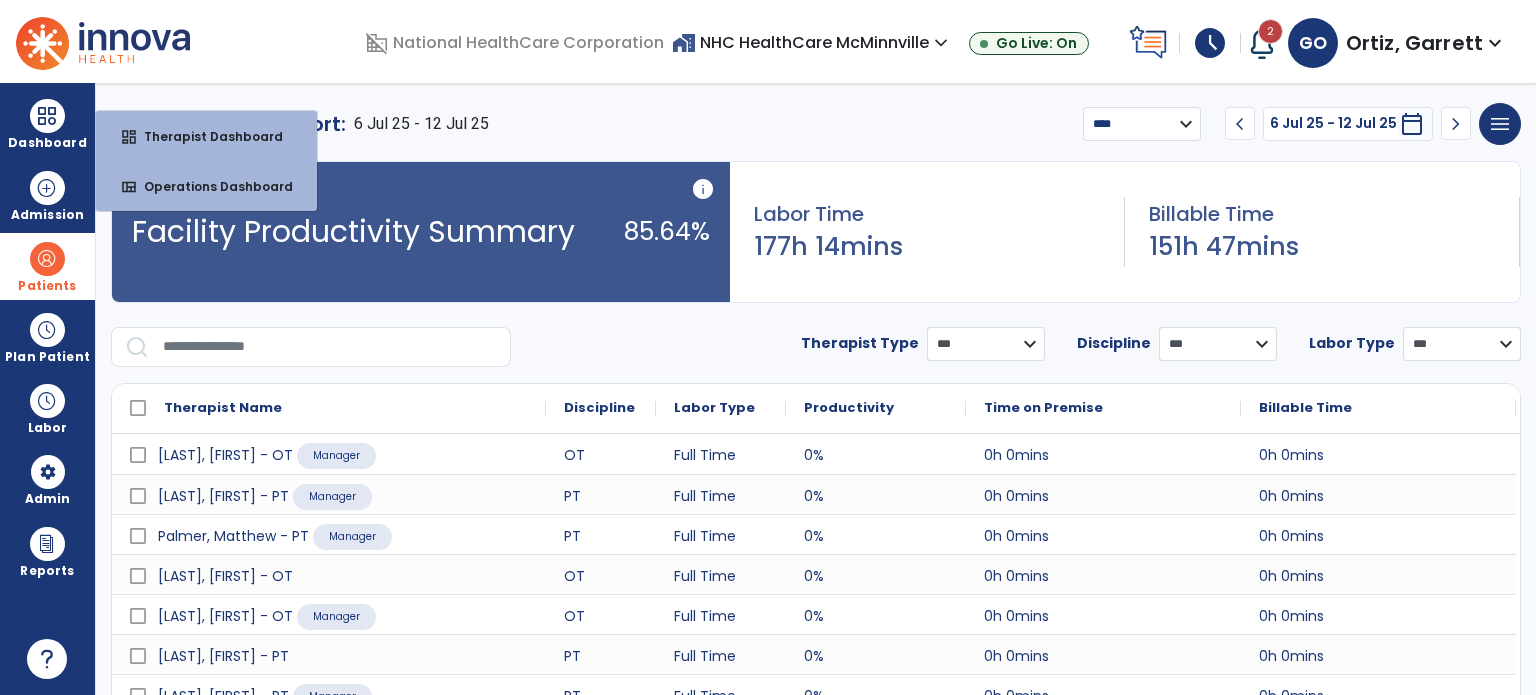 click on "Productivity Report:" at bounding box center (244, 124) 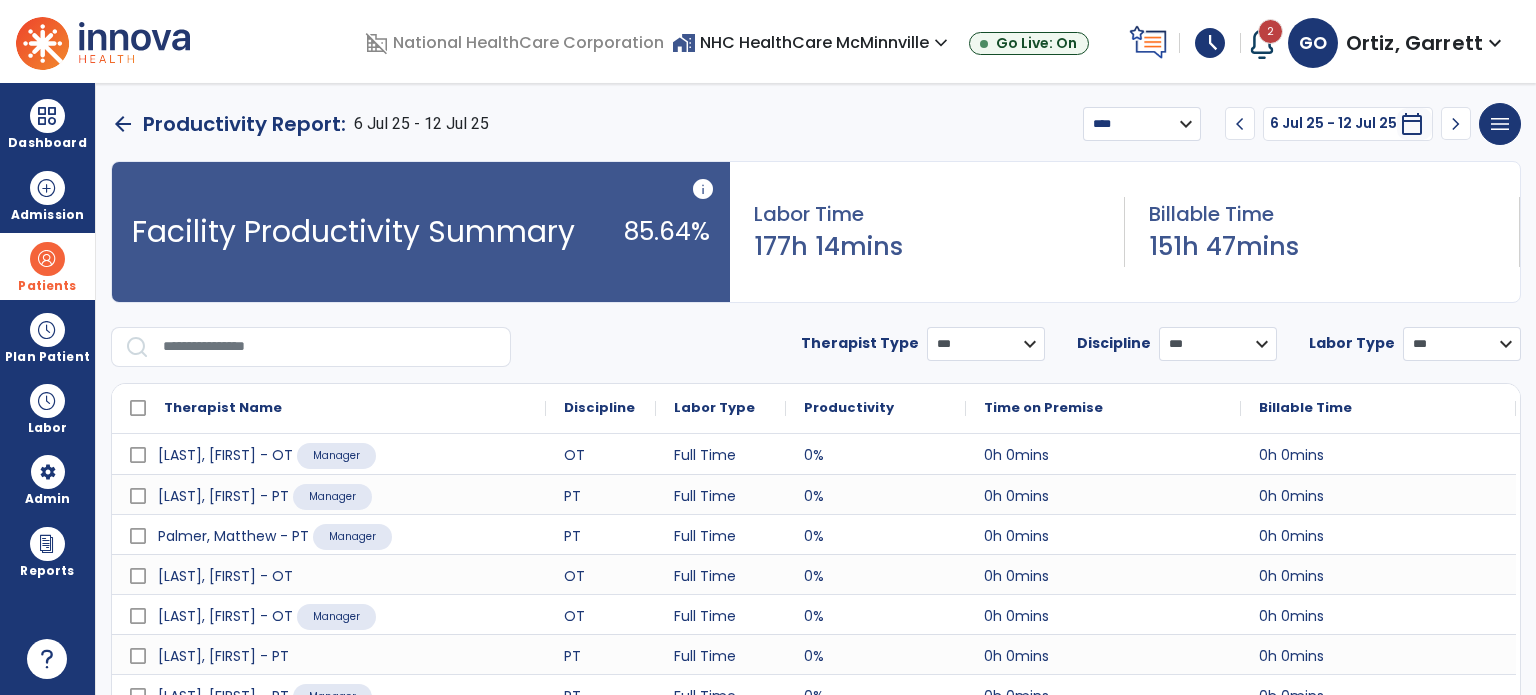 click on "arrow_back" at bounding box center (123, 124) 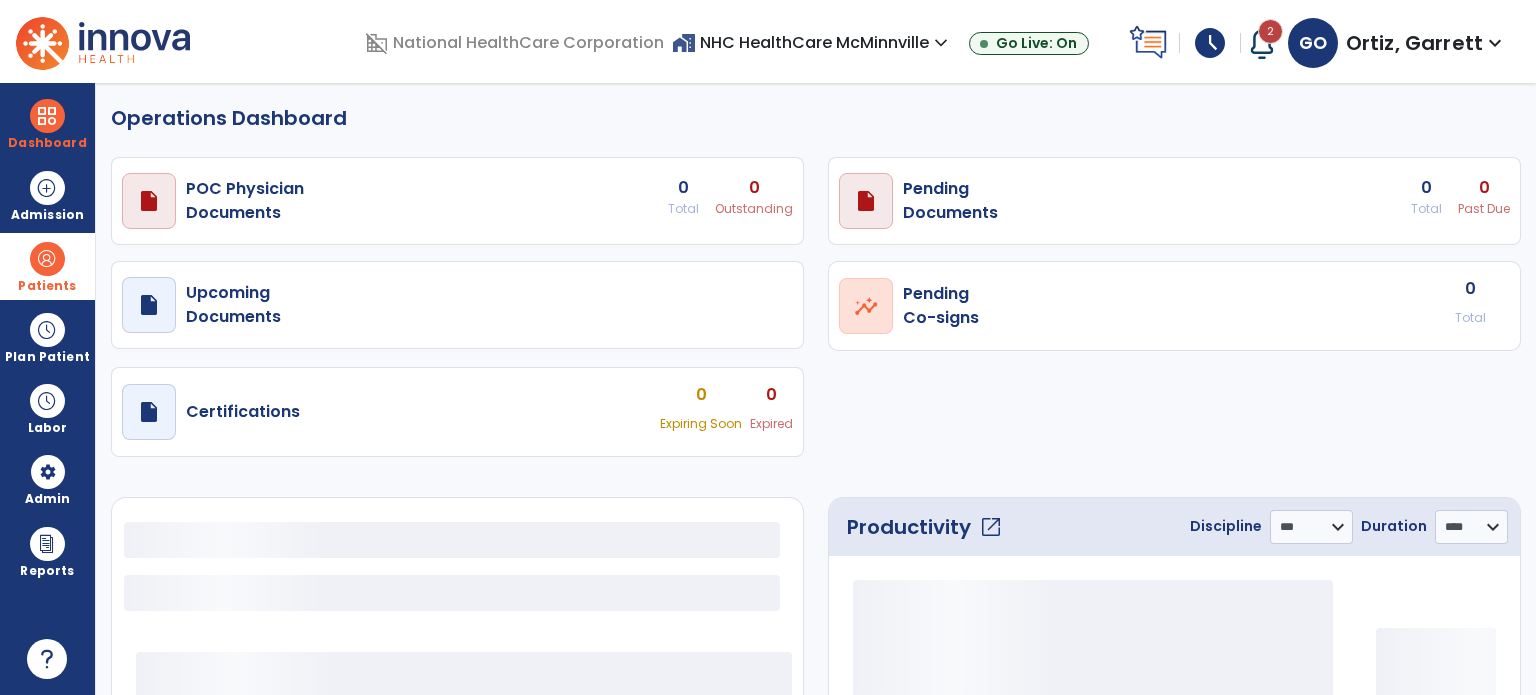 select on "***" 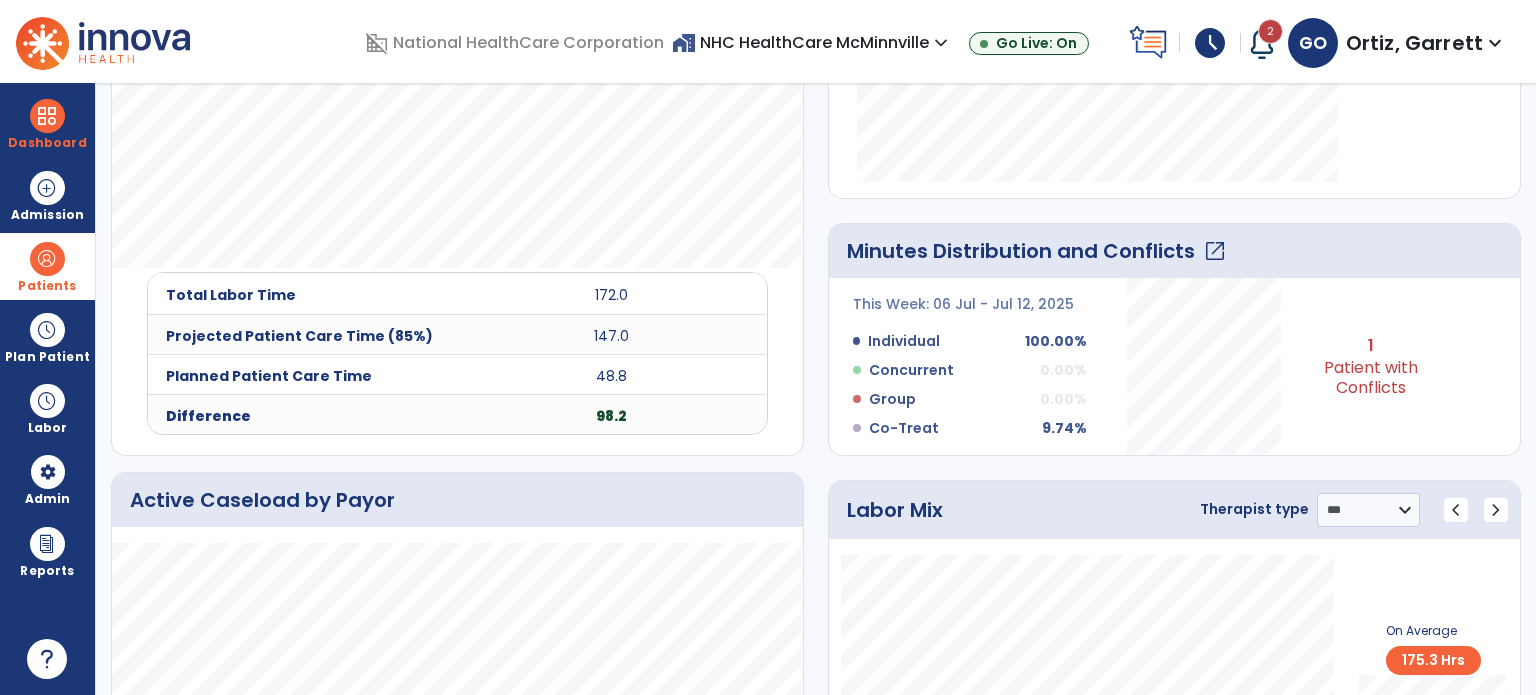 click on "open_in_new" 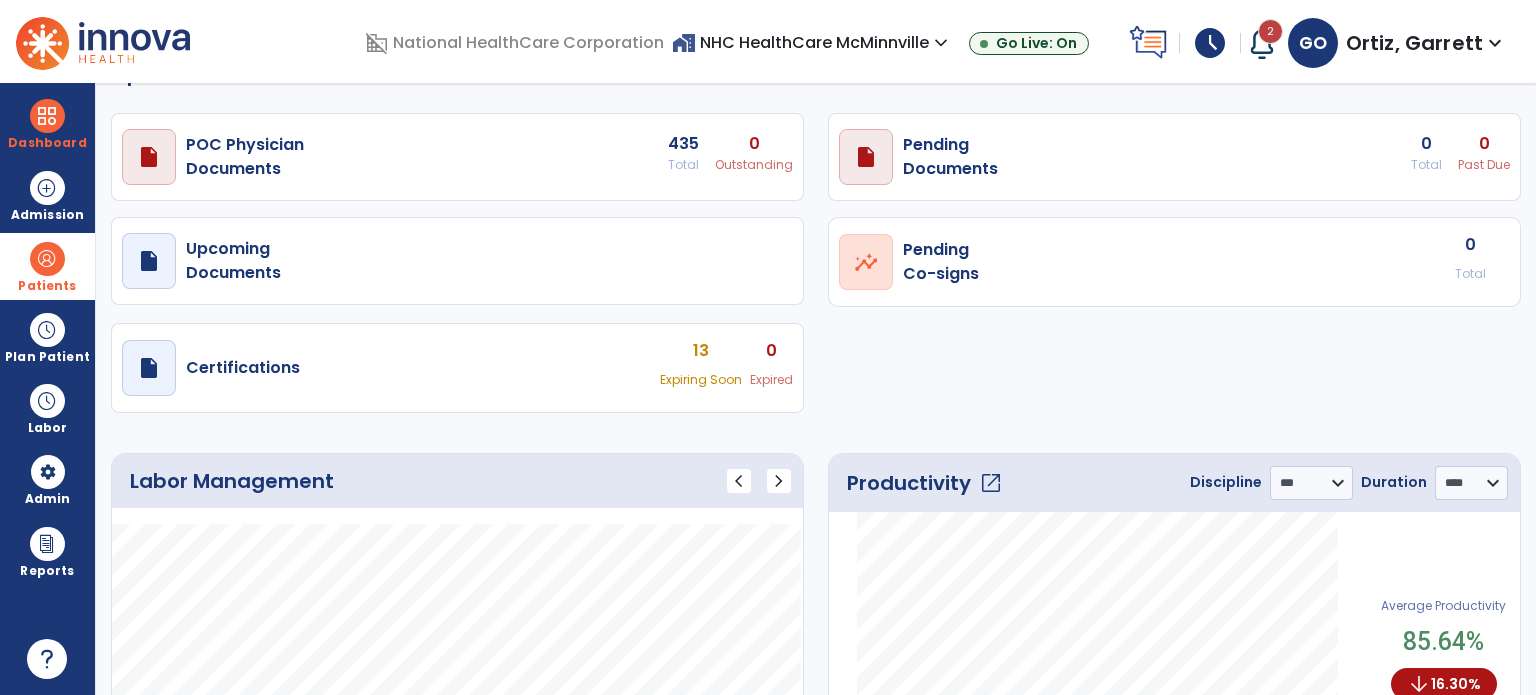 select on "****" 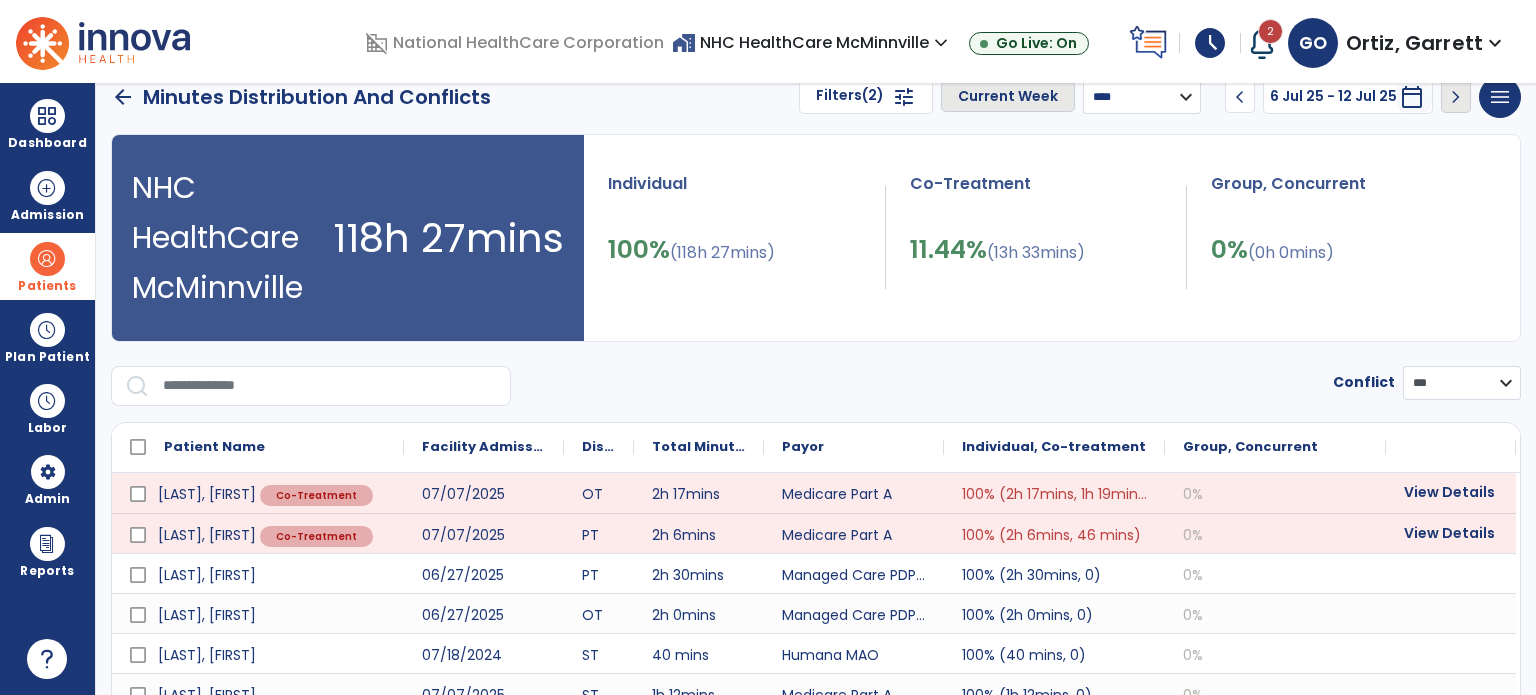 scroll, scrollTop: 0, scrollLeft: 0, axis: both 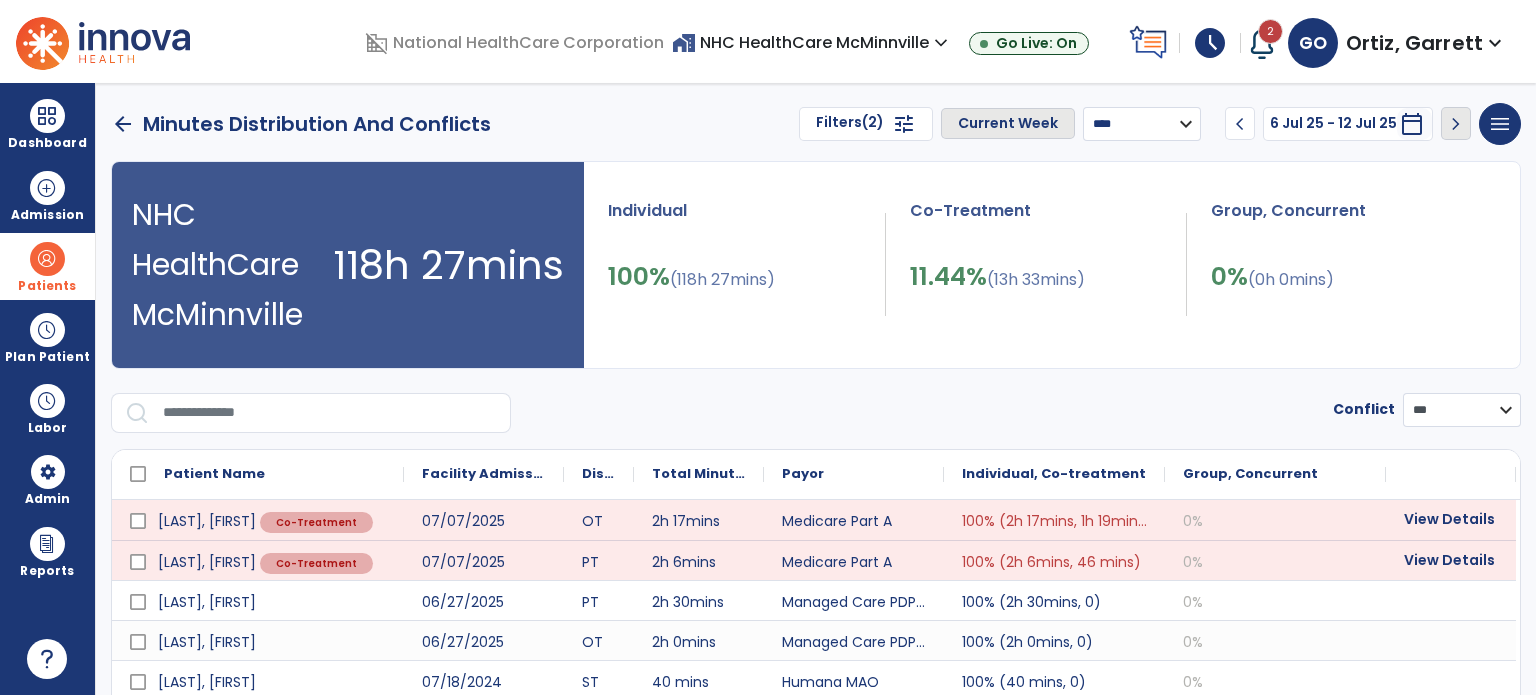 click on "**********" at bounding box center [1142, 124] 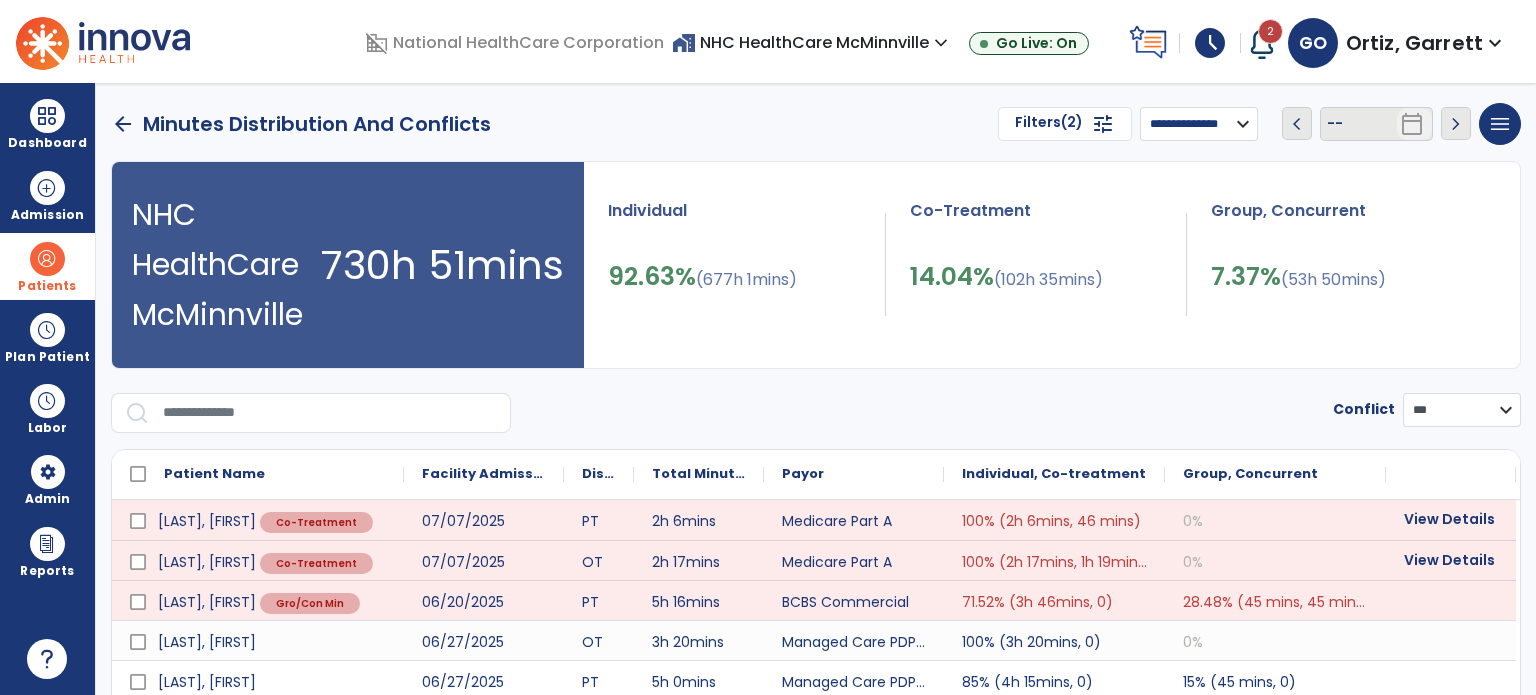 click on "**********" at bounding box center (816, 502) 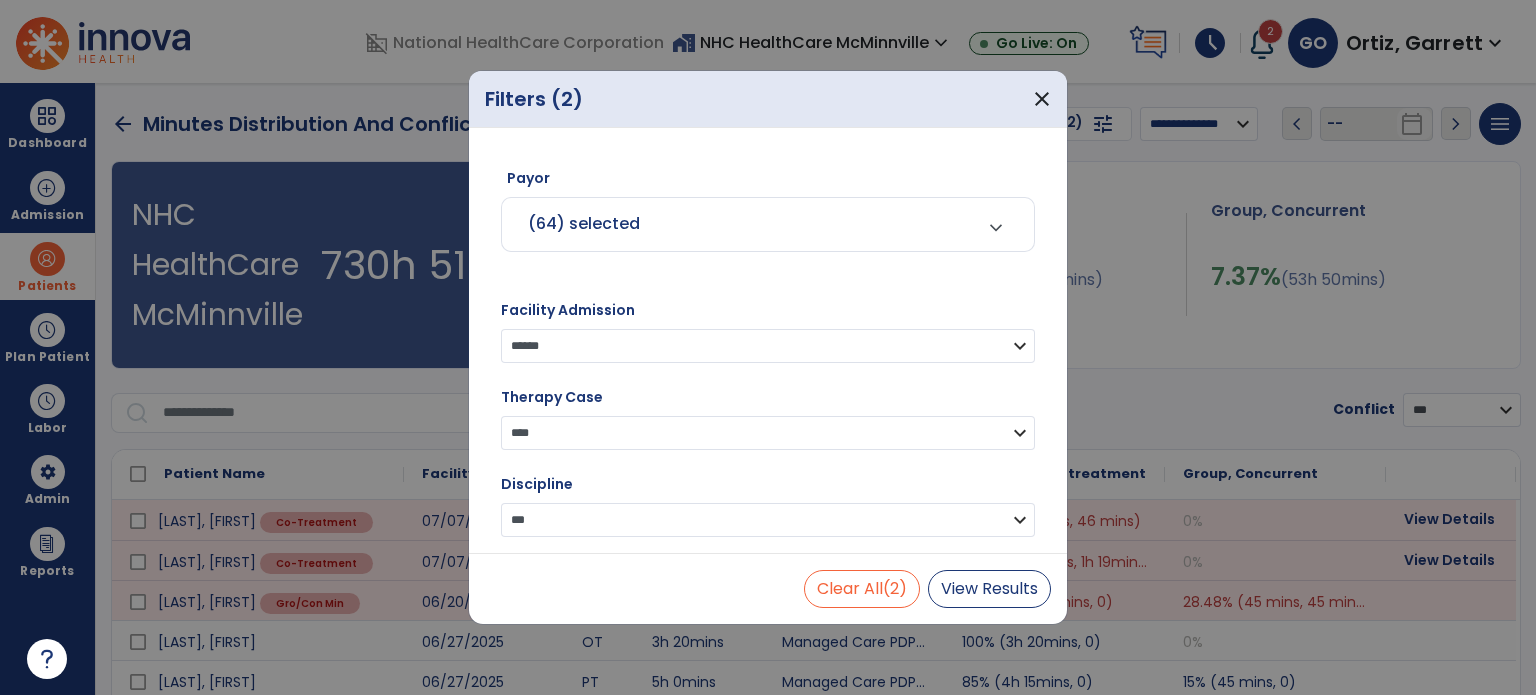click on "**********" at bounding box center (768, 346) 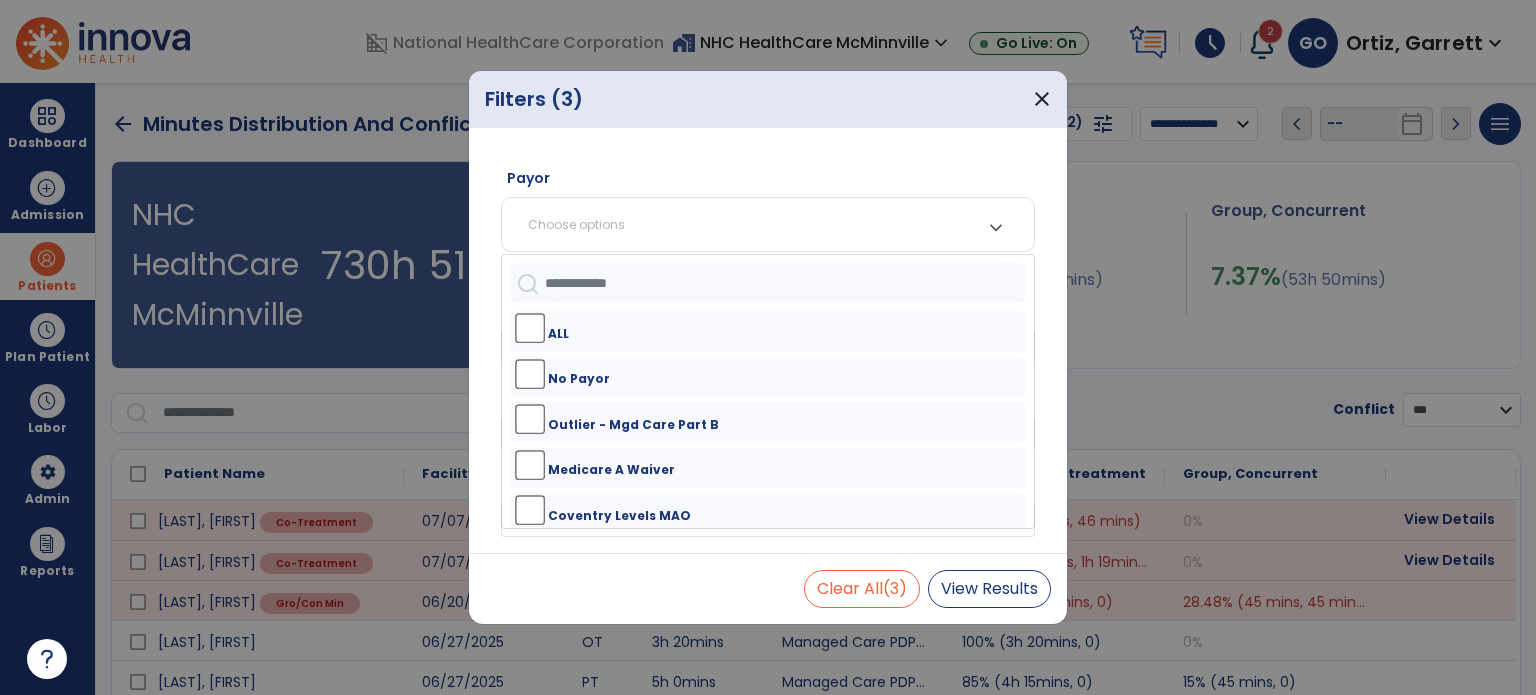 click at bounding box center (785, 283) 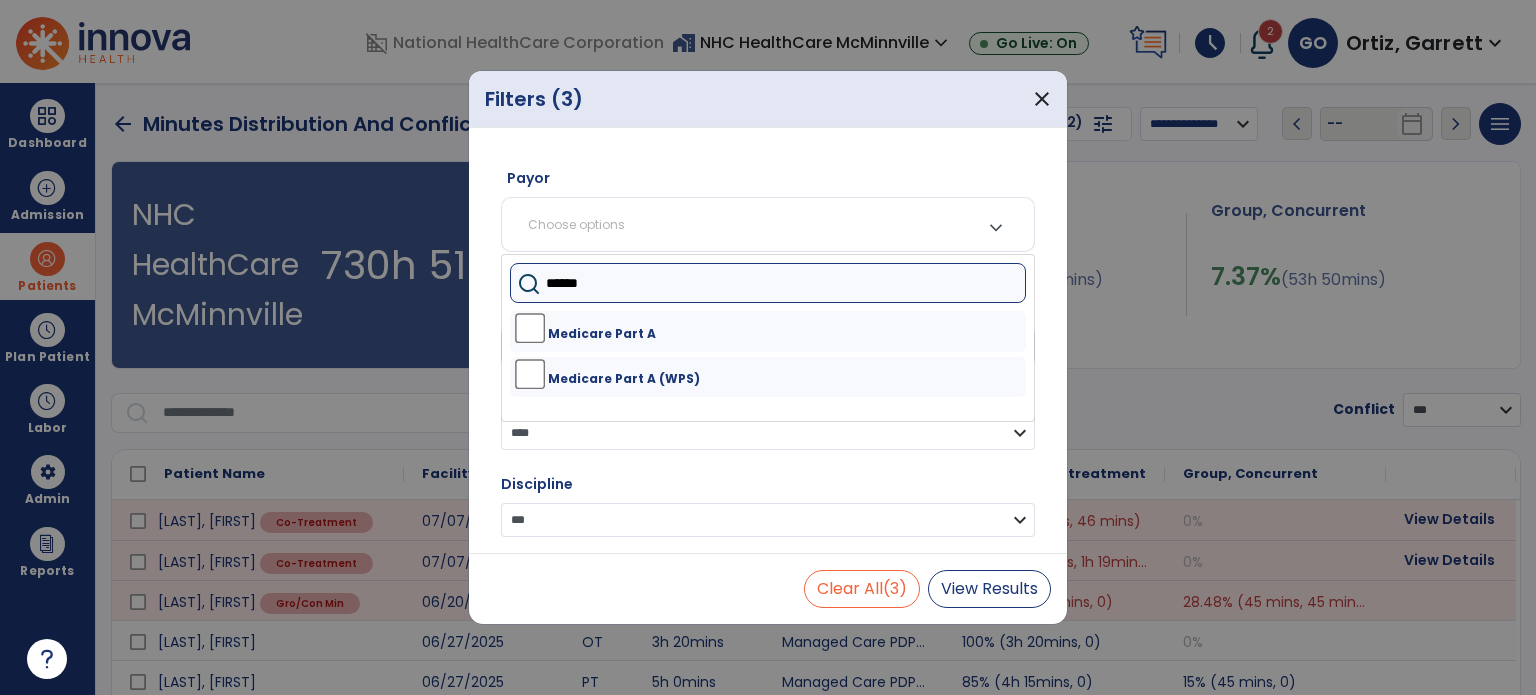 type on "******" 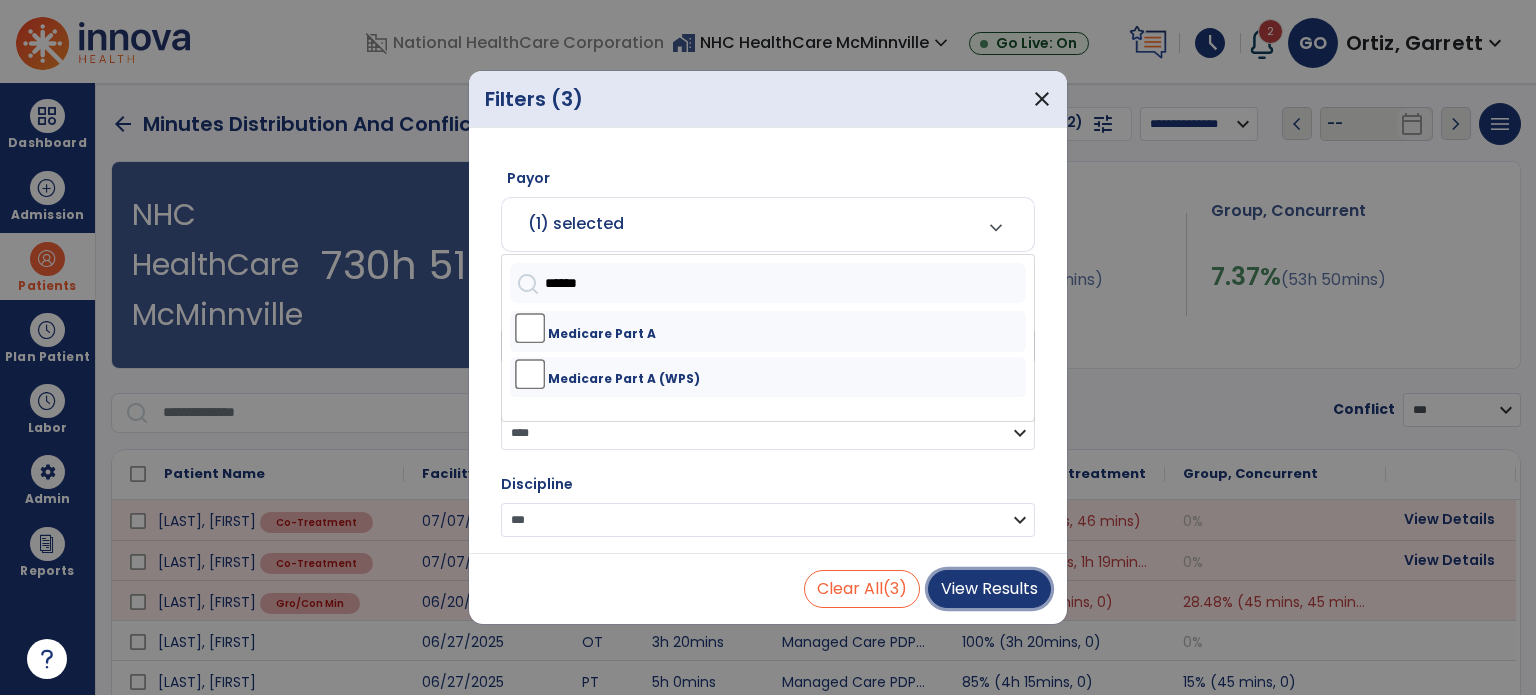 click on "View Results" at bounding box center [989, 589] 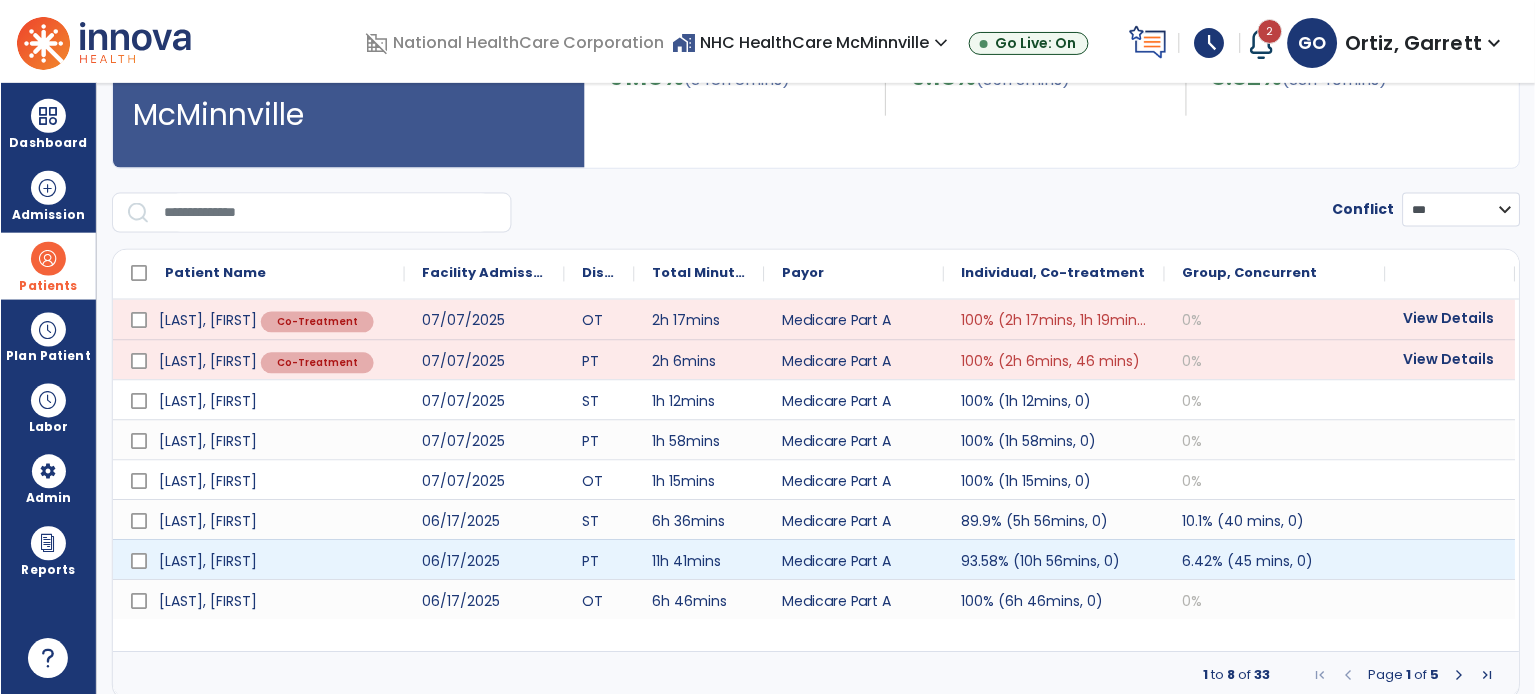 scroll, scrollTop: 204, scrollLeft: 0, axis: vertical 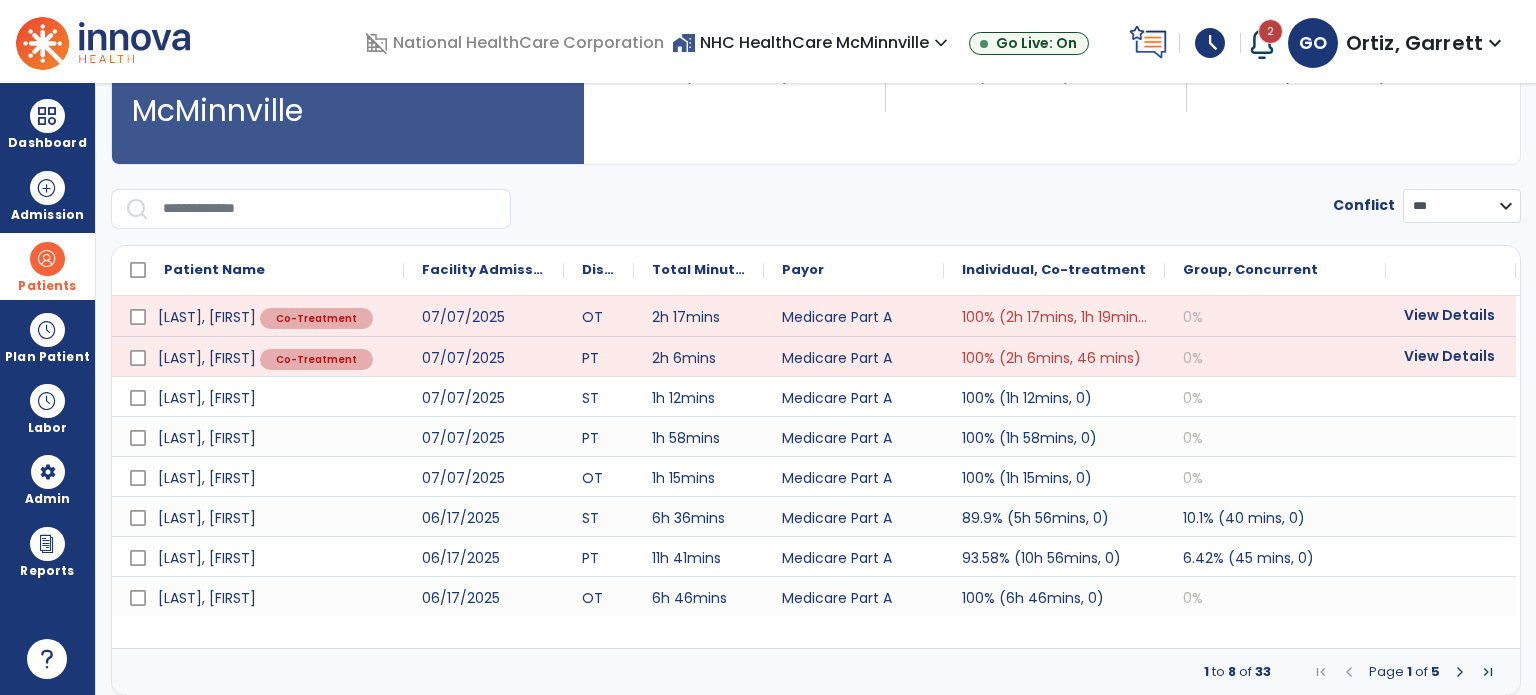 click at bounding box center (1488, 672) 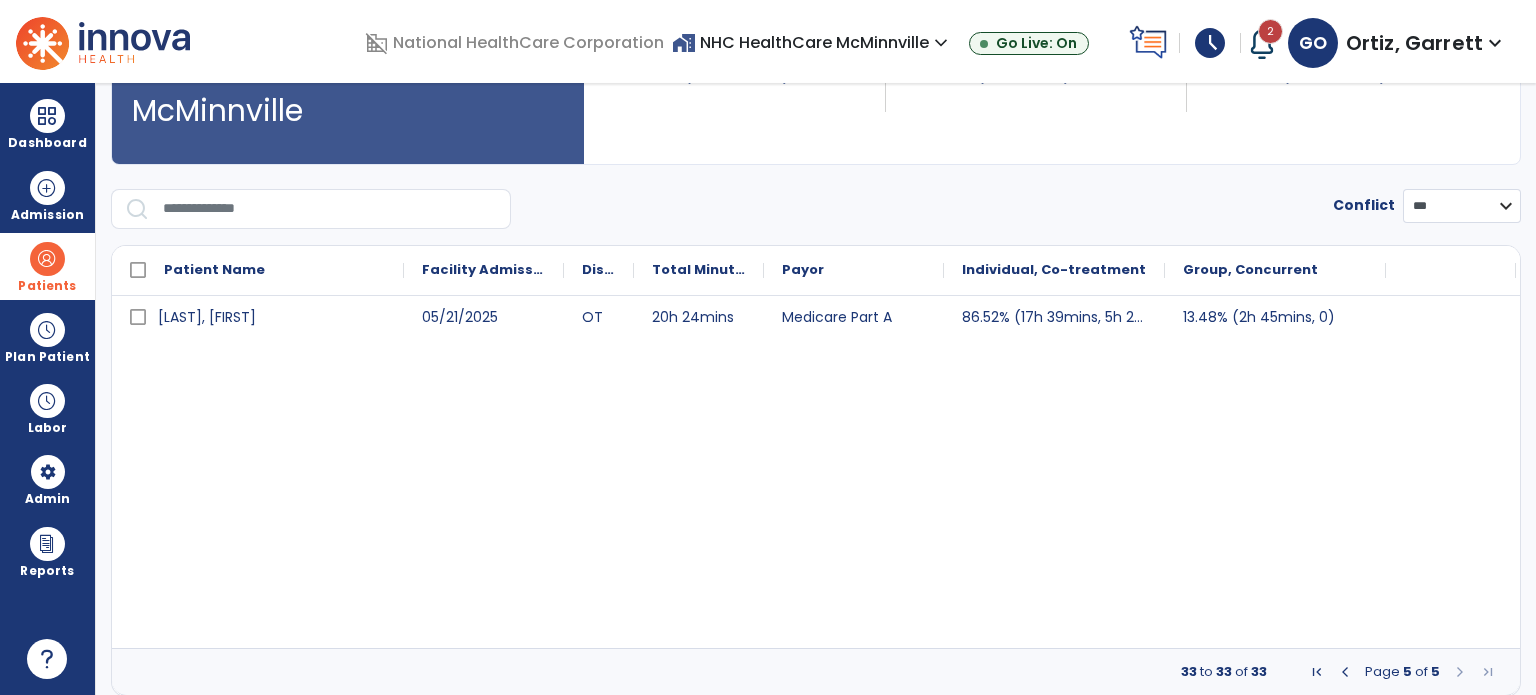 click at bounding box center [1345, 672] 